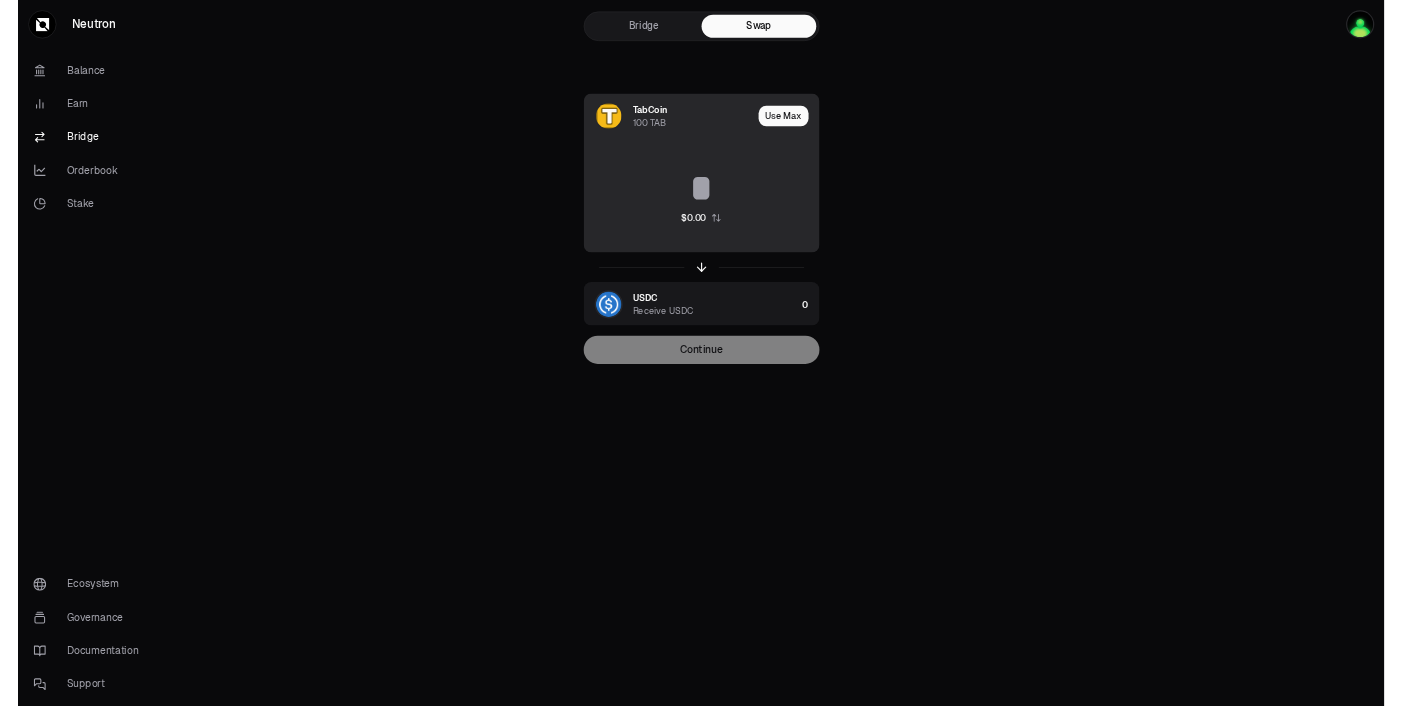 scroll, scrollTop: 0, scrollLeft: 0, axis: both 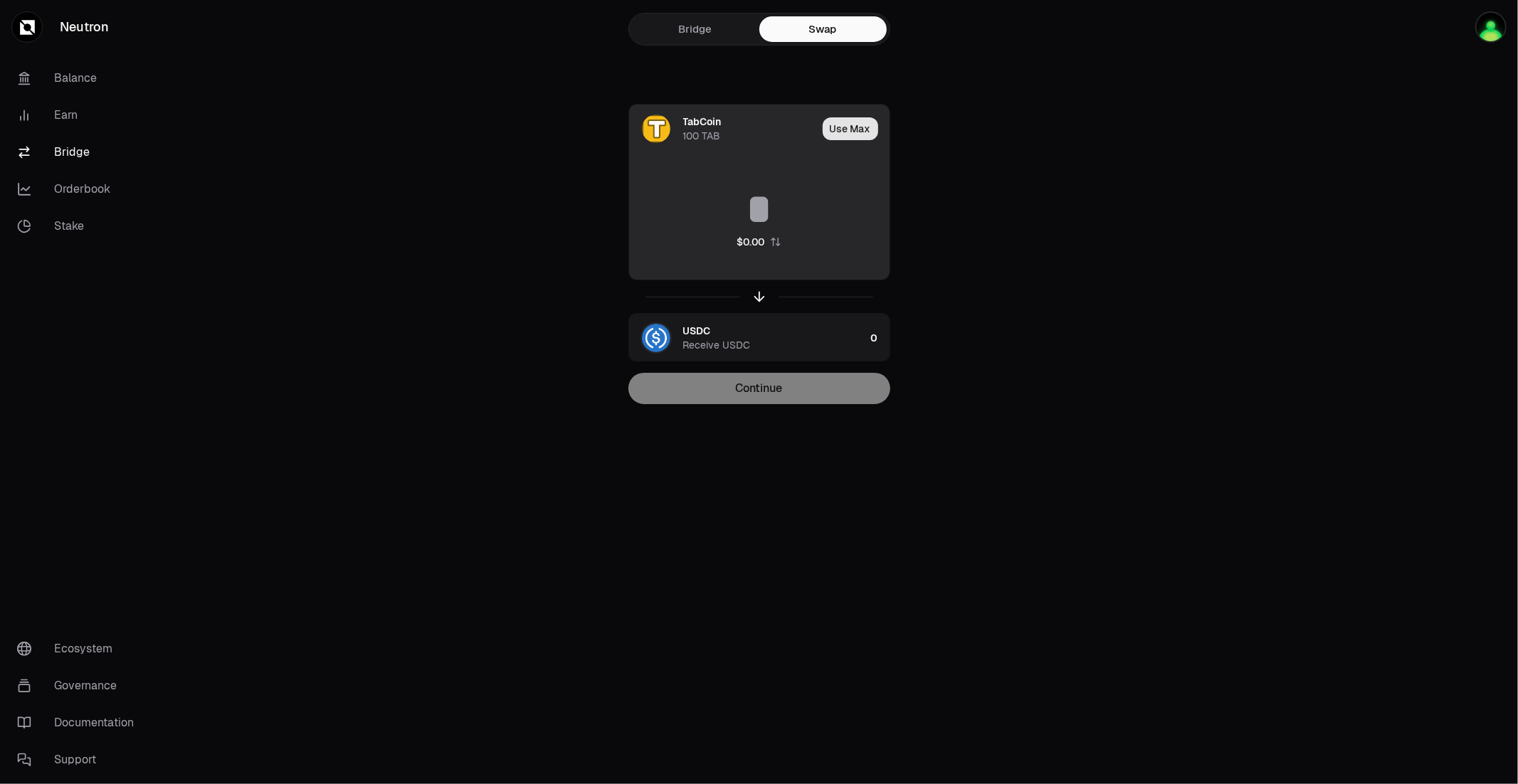 click on "Use Max" at bounding box center (850, 129) 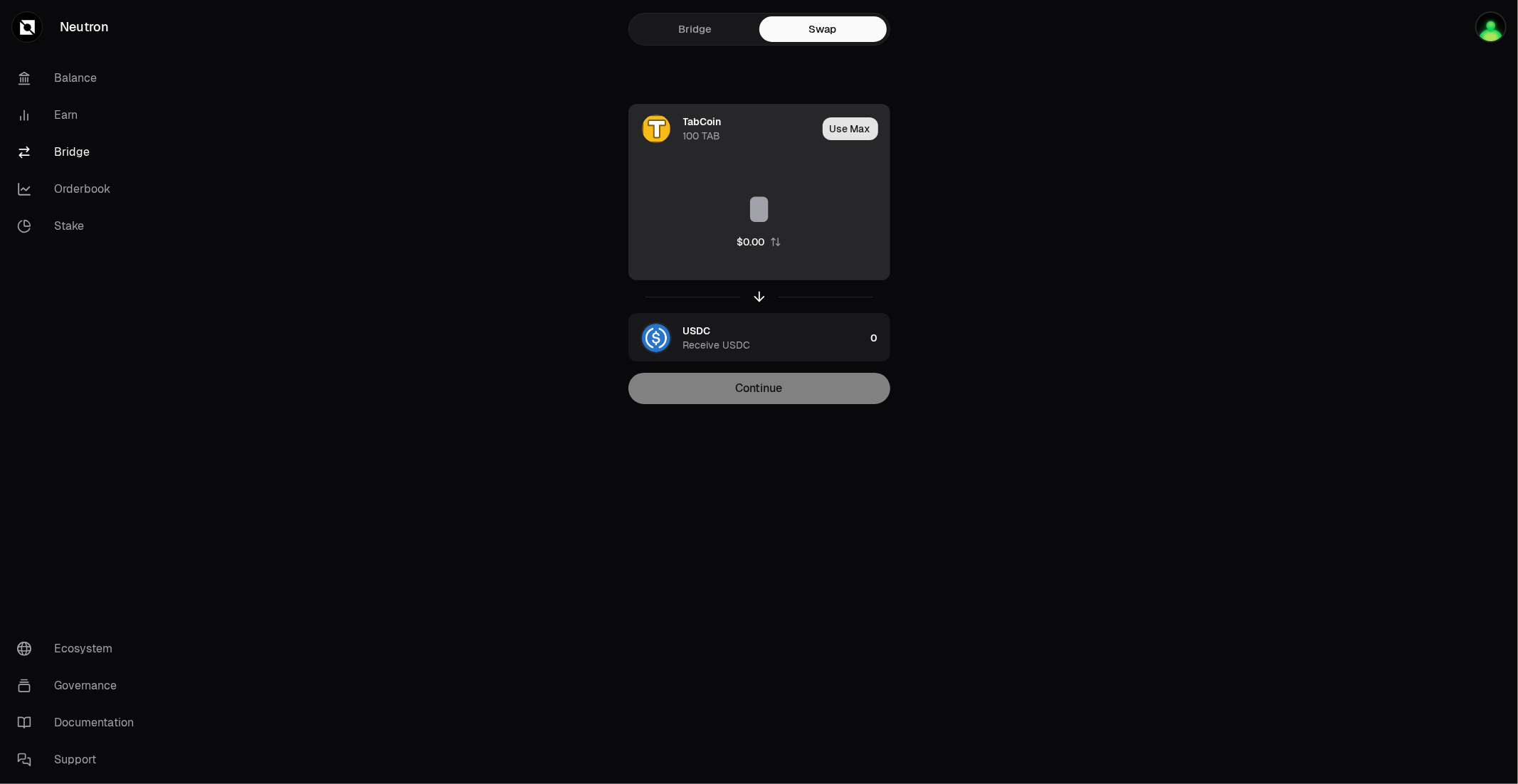type on "***" 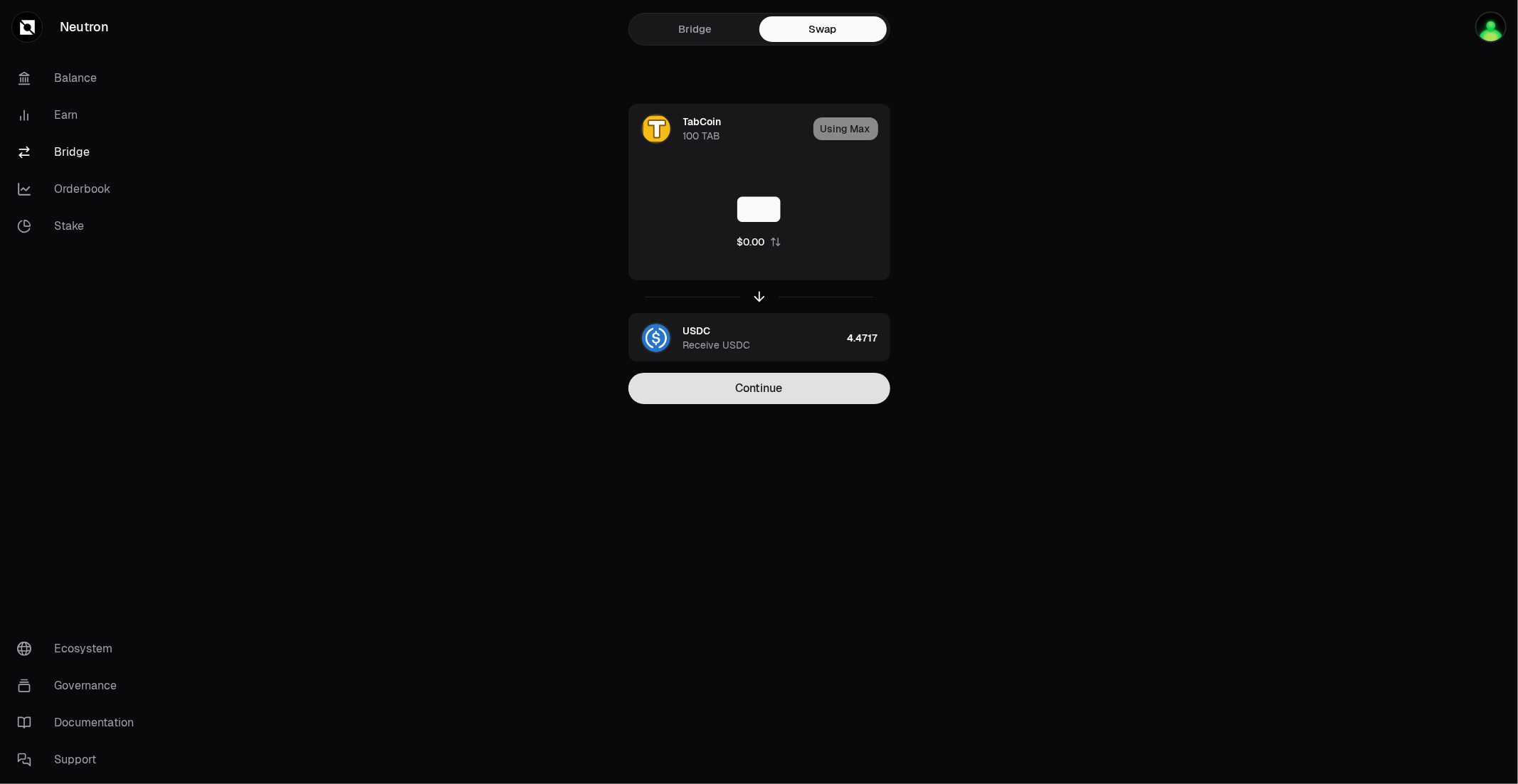 click on "Continue" at bounding box center [759, 388] 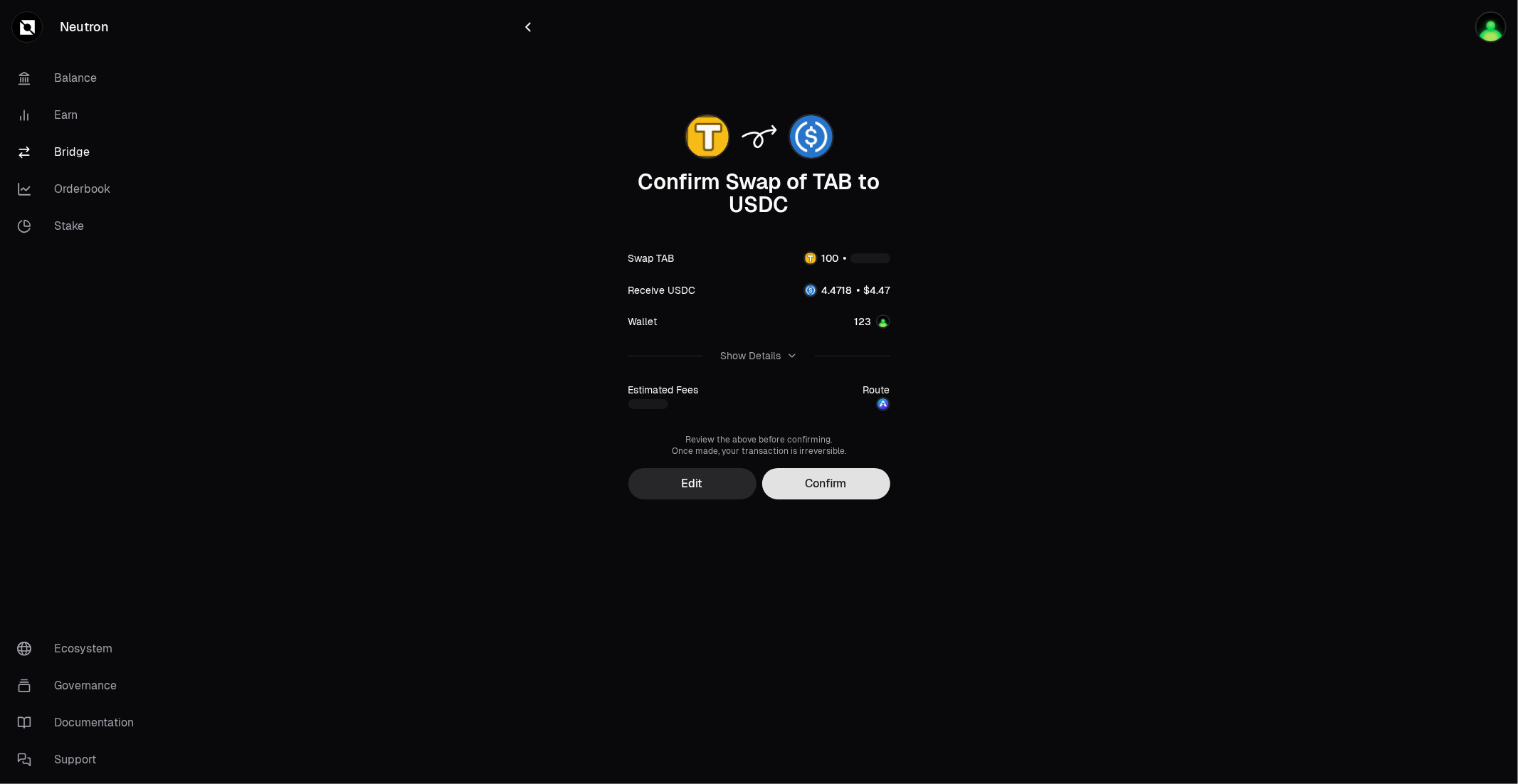 click on "Confirm" at bounding box center (826, 484) 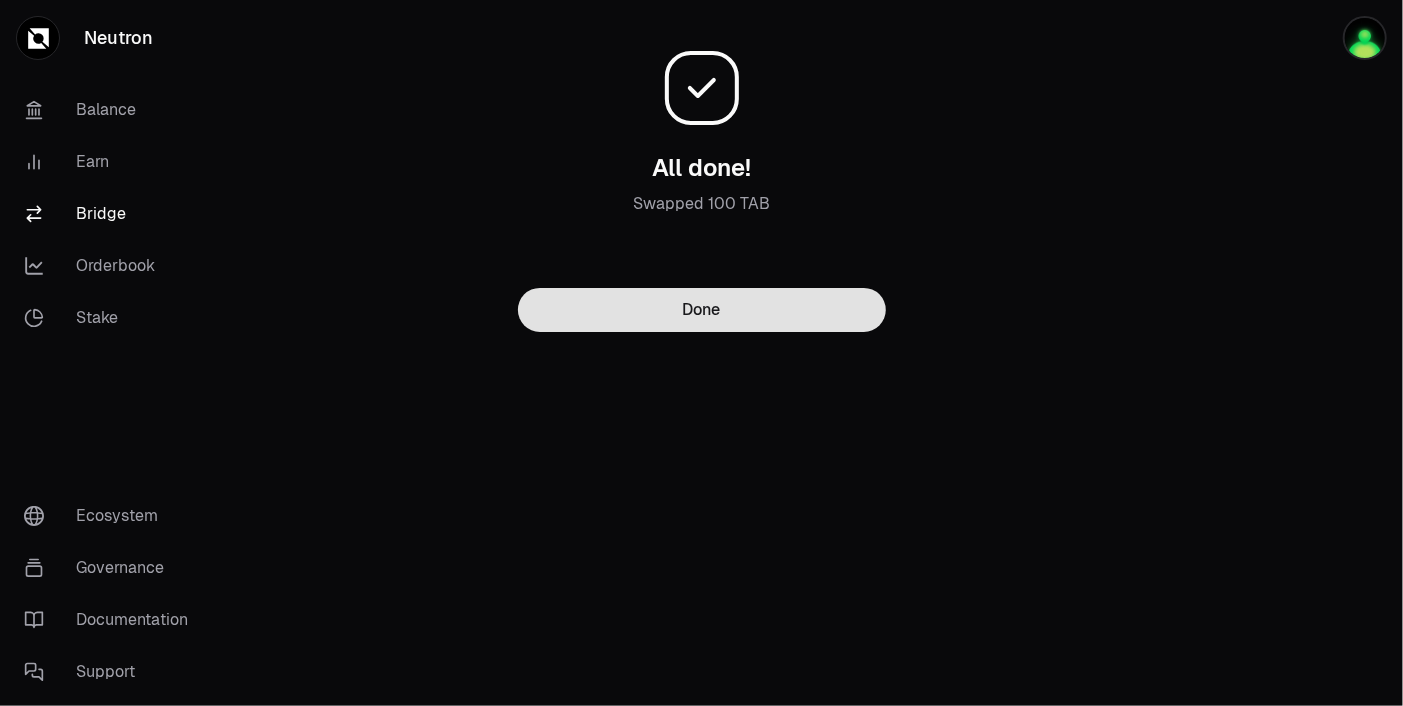 click on "Done" at bounding box center (702, 310) 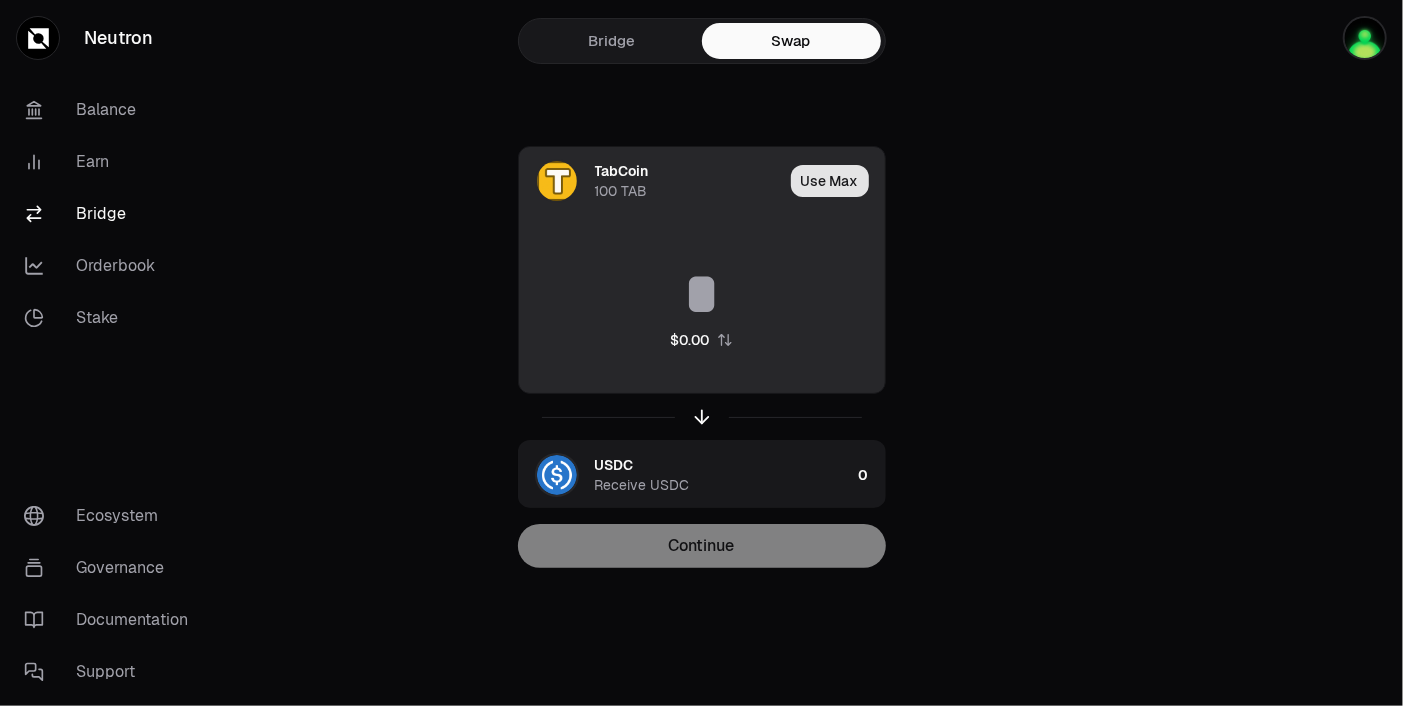 click on "Use Max" at bounding box center [830, 181] 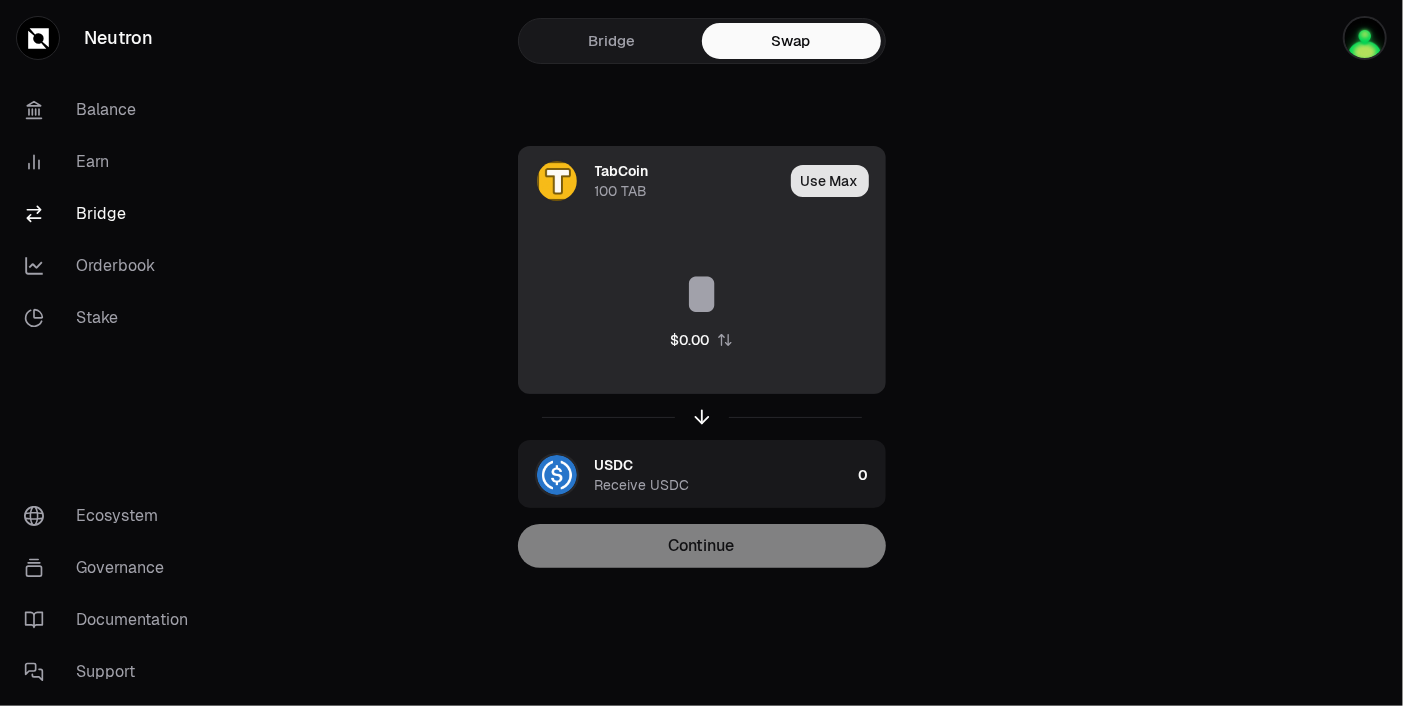 type on "***" 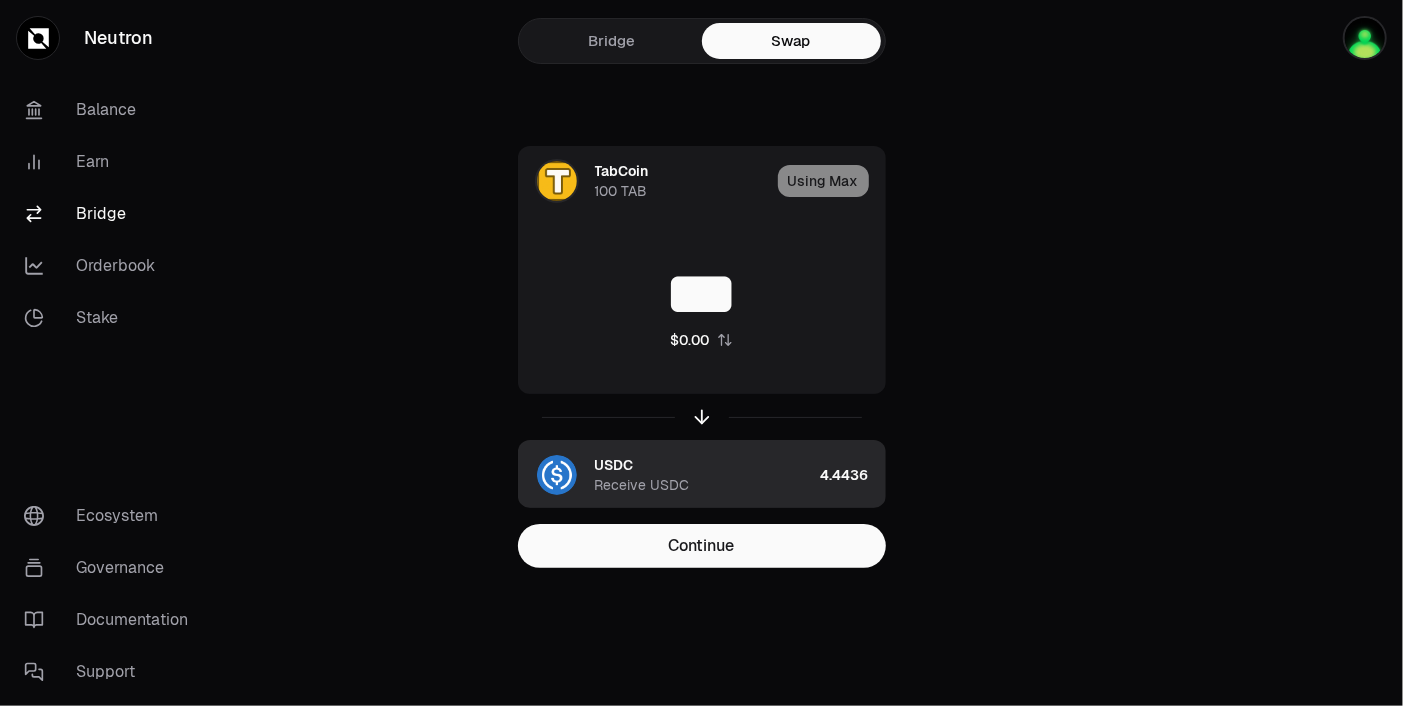 click at bounding box center (557, 475) 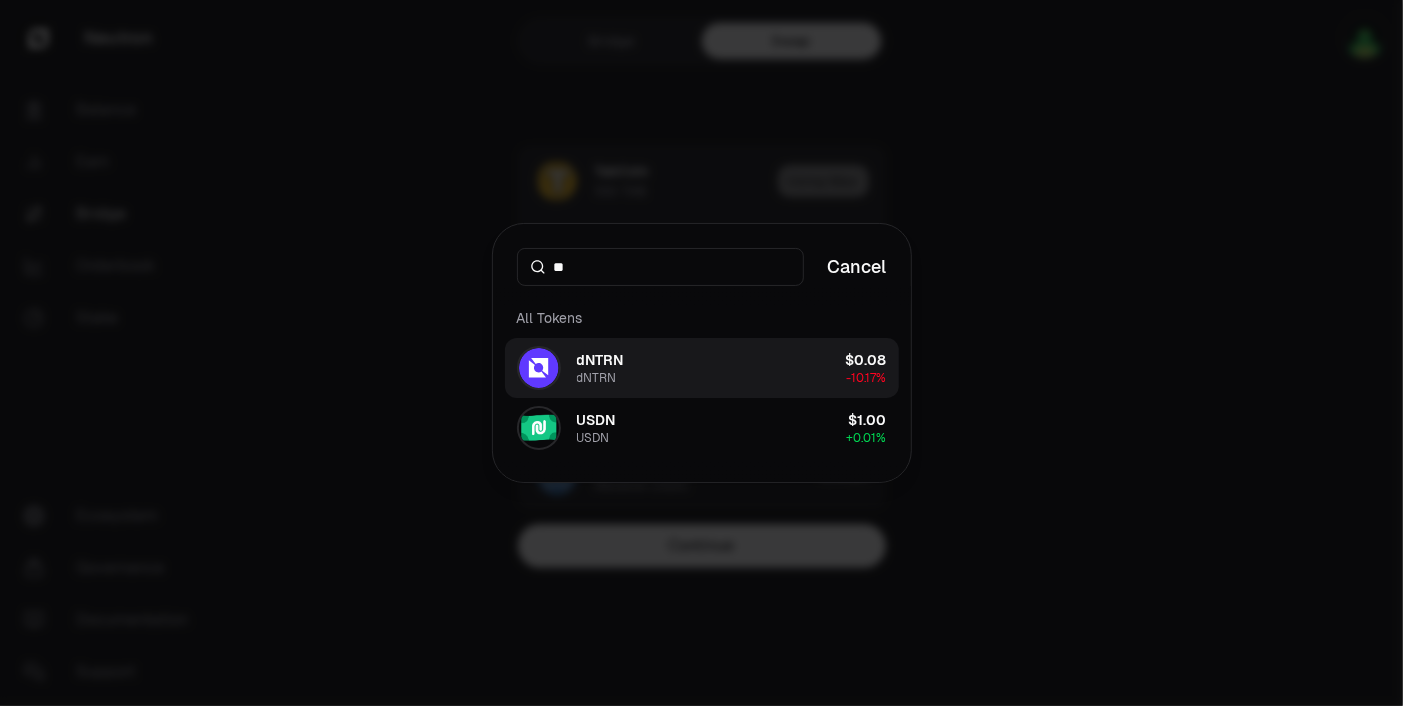 type on "**" 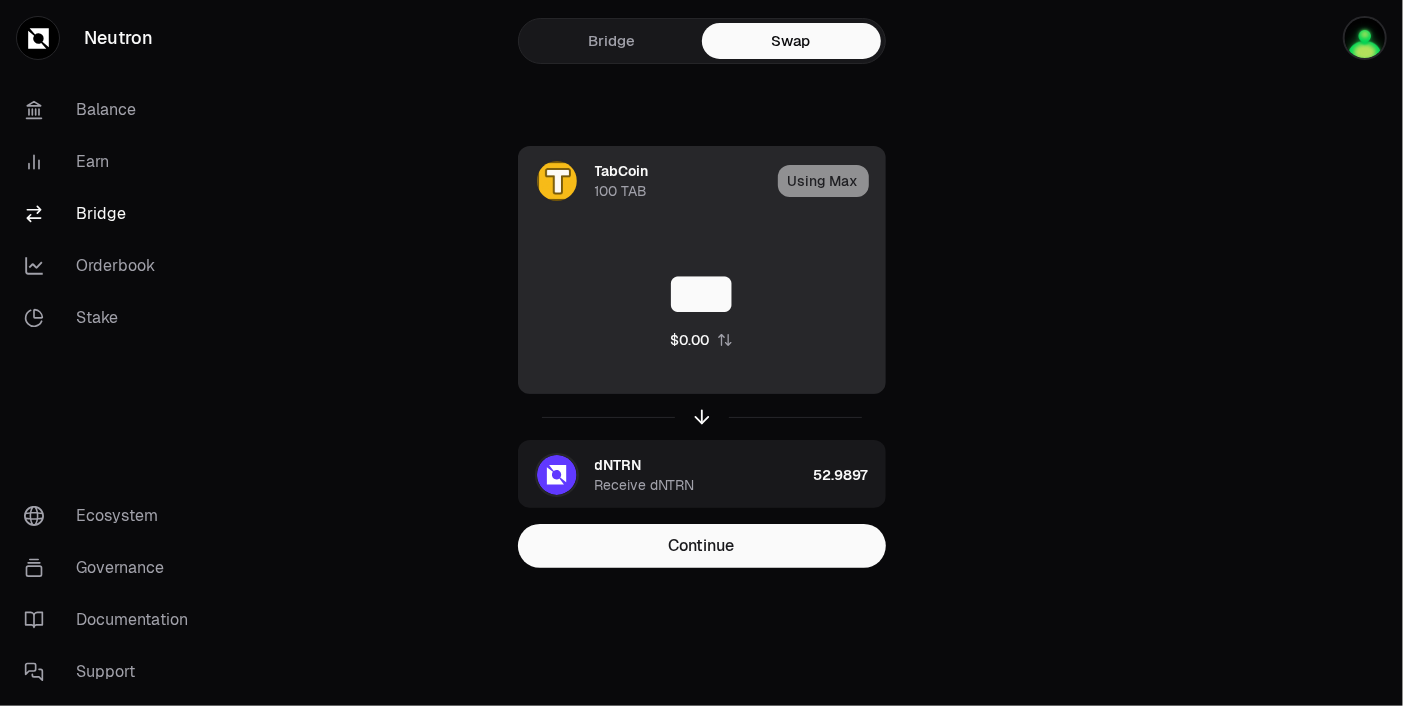 click on "Using Max" at bounding box center [831, 181] 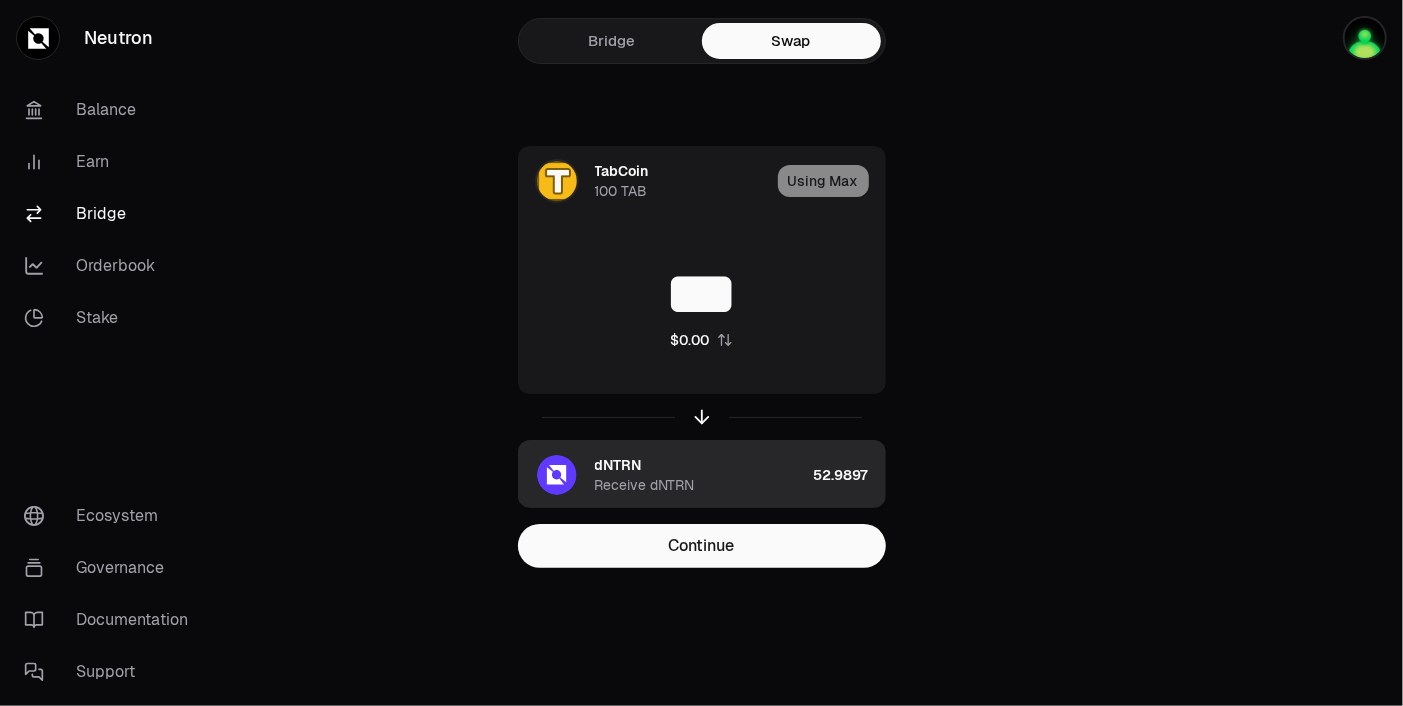click on "Receive dNTRN" at bounding box center [645, 485] 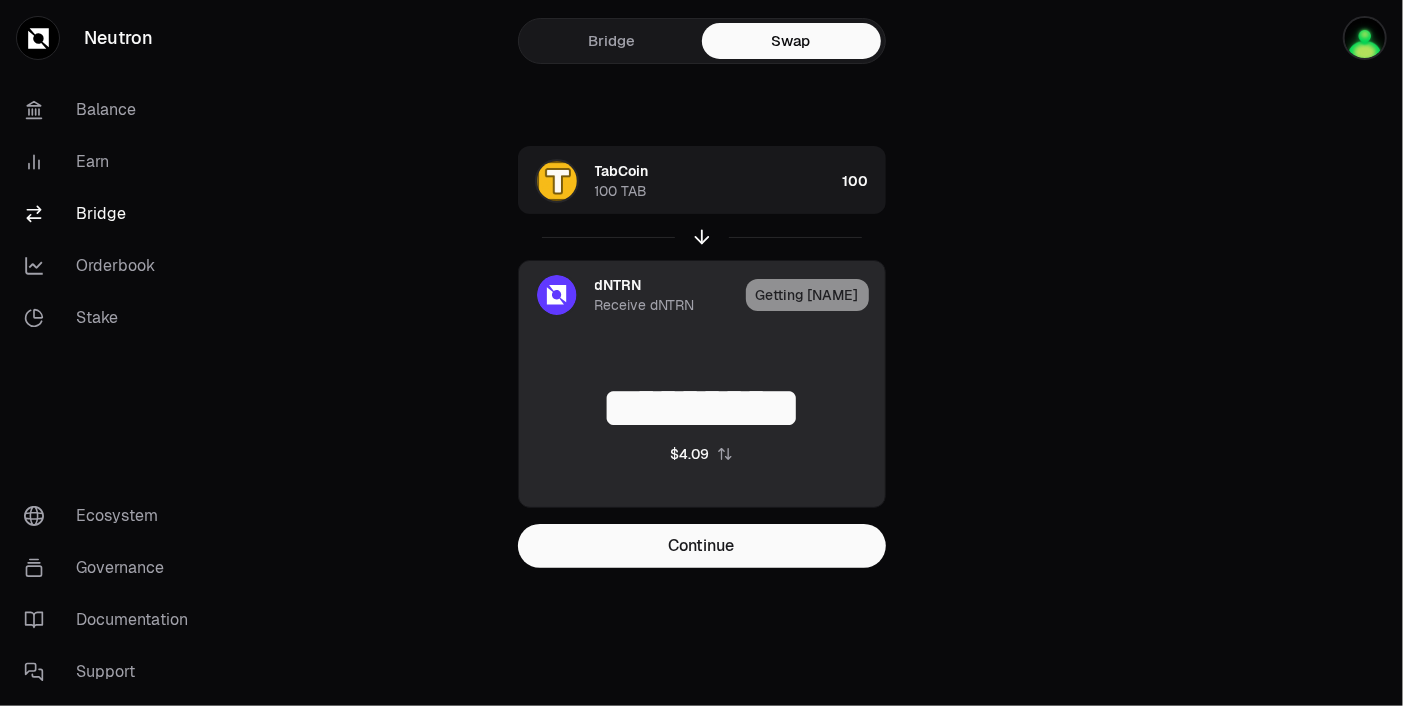click on "Receive dNTRN" at bounding box center (645, 305) 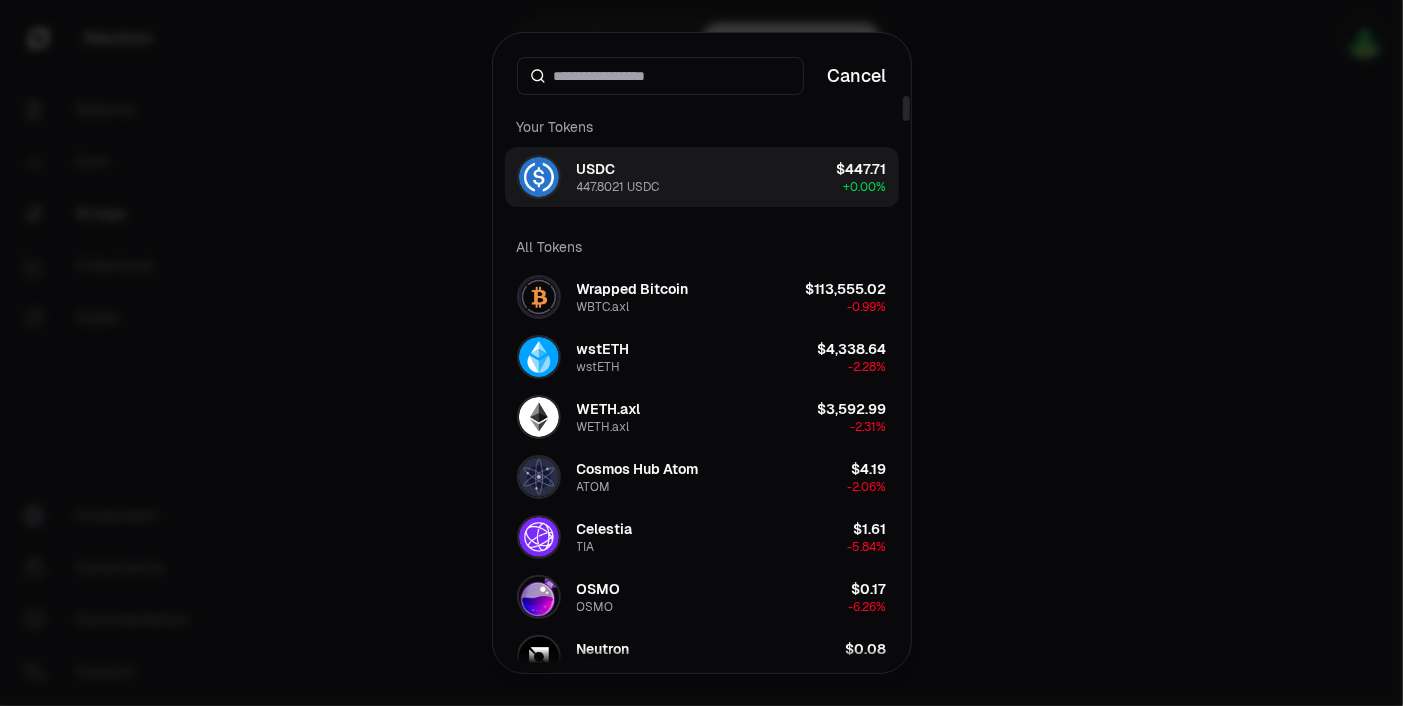 click on "447.8021 USDC" at bounding box center (618, 187) 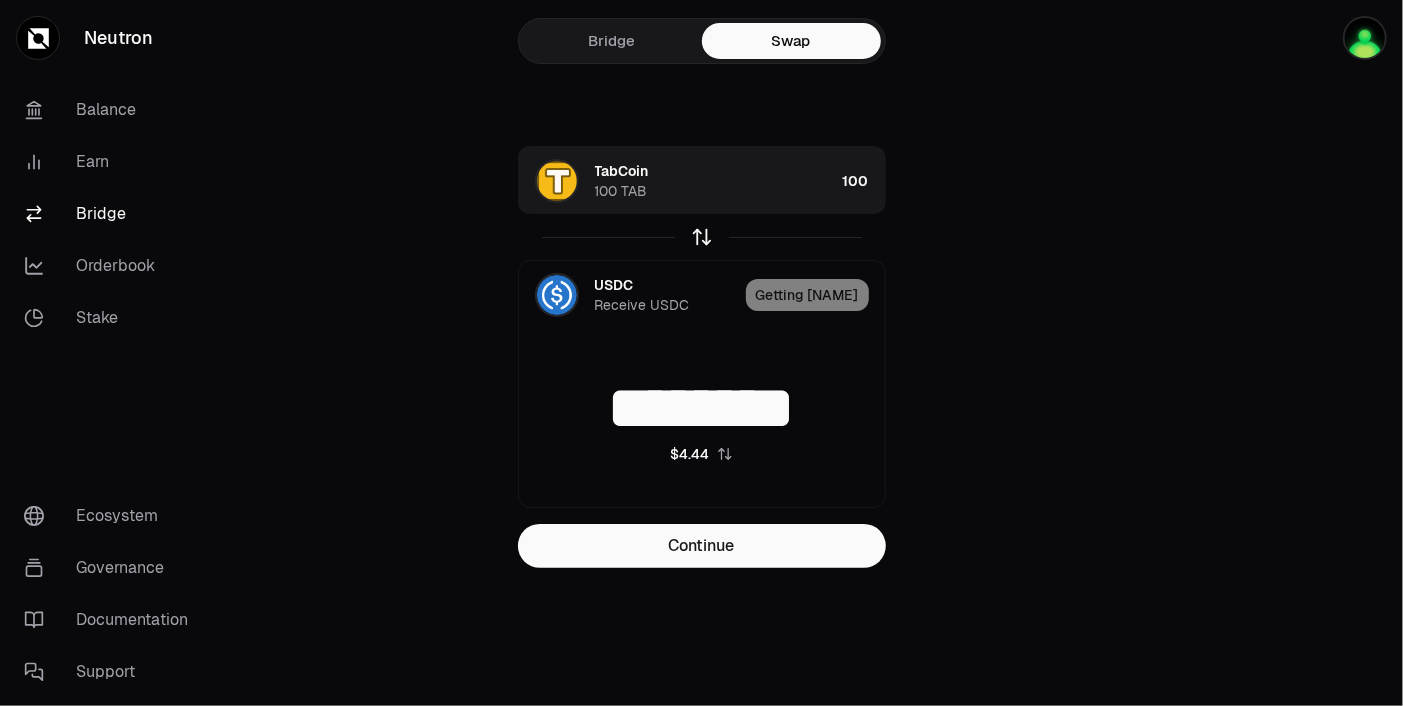 click 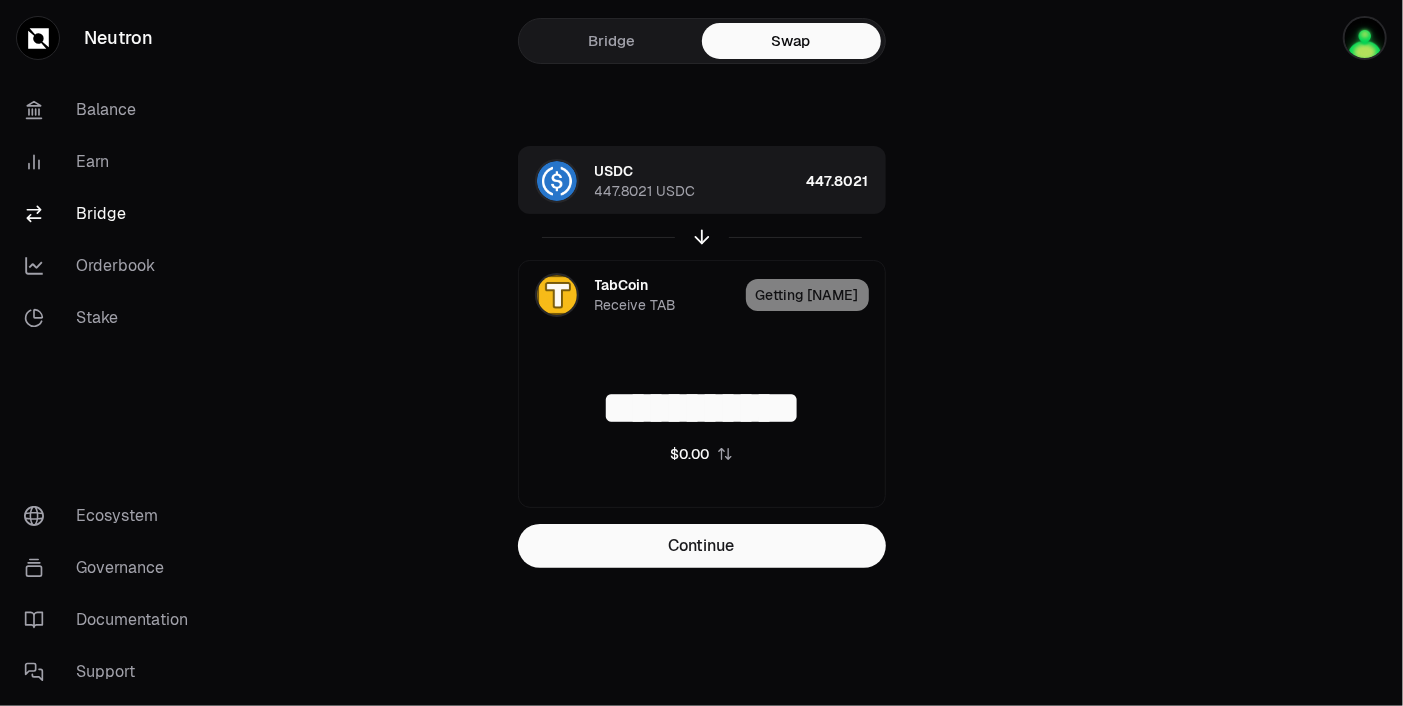 click at bounding box center (702, 237) 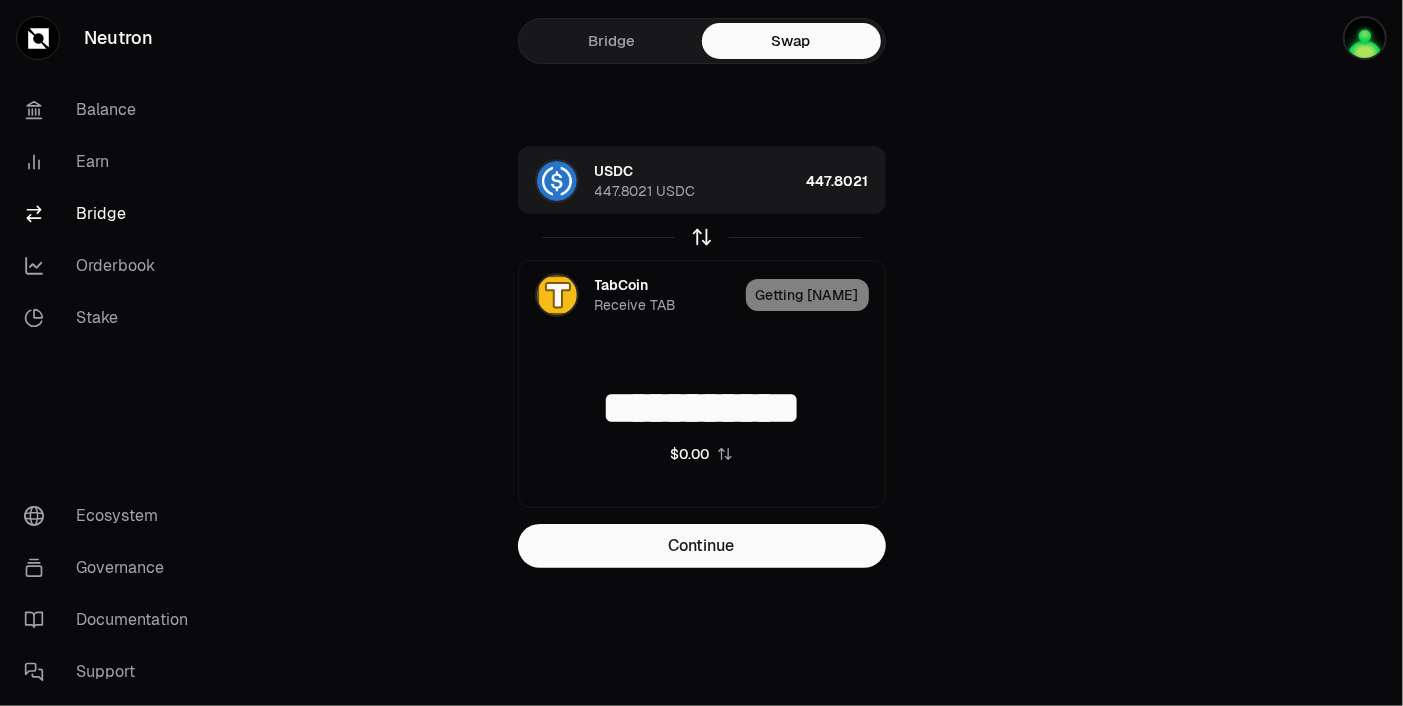 click 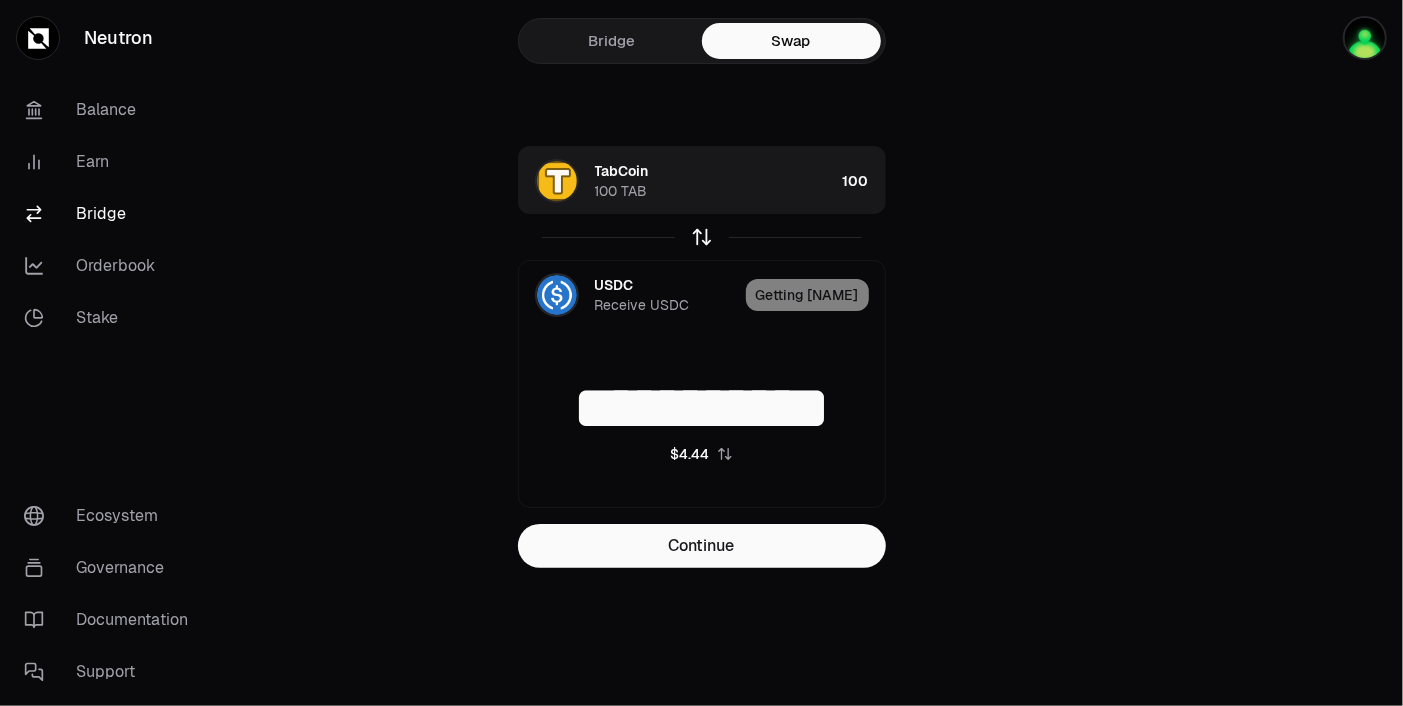 type on "********" 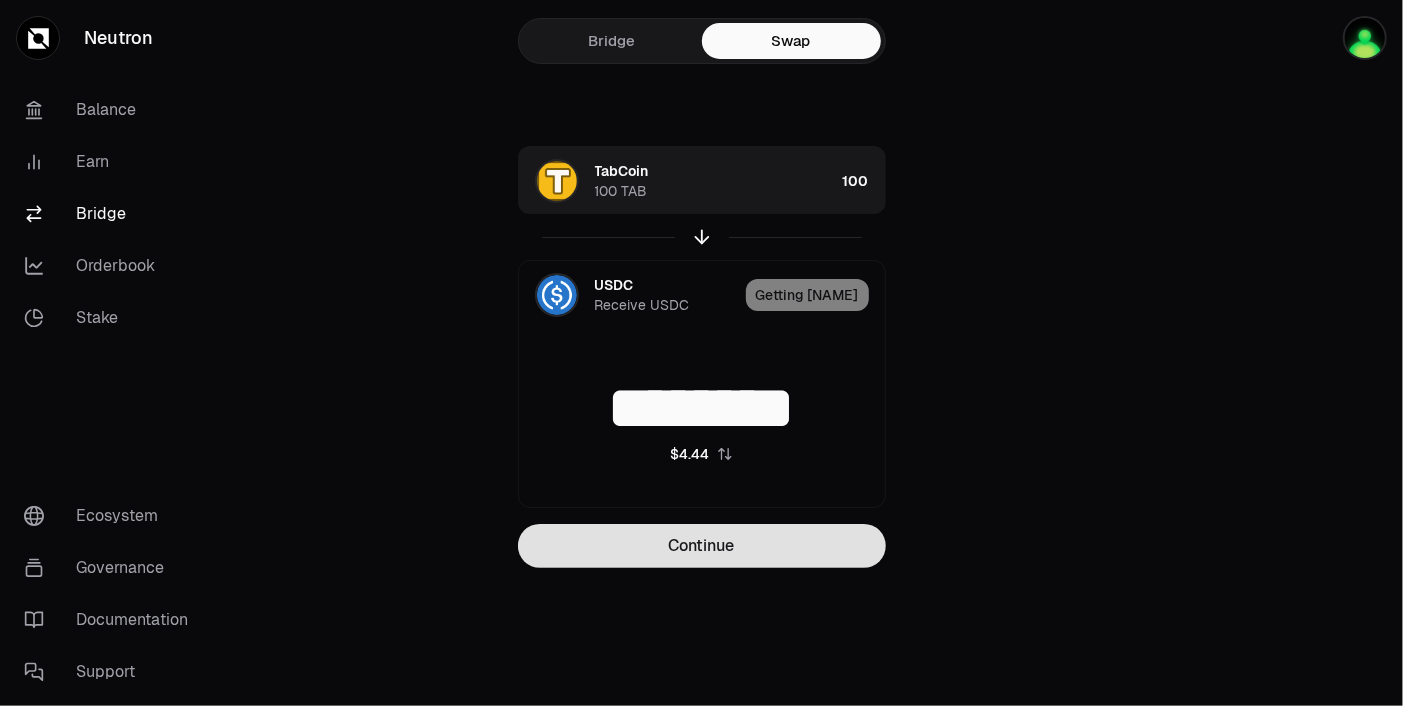 click on "Continue" at bounding box center (702, 546) 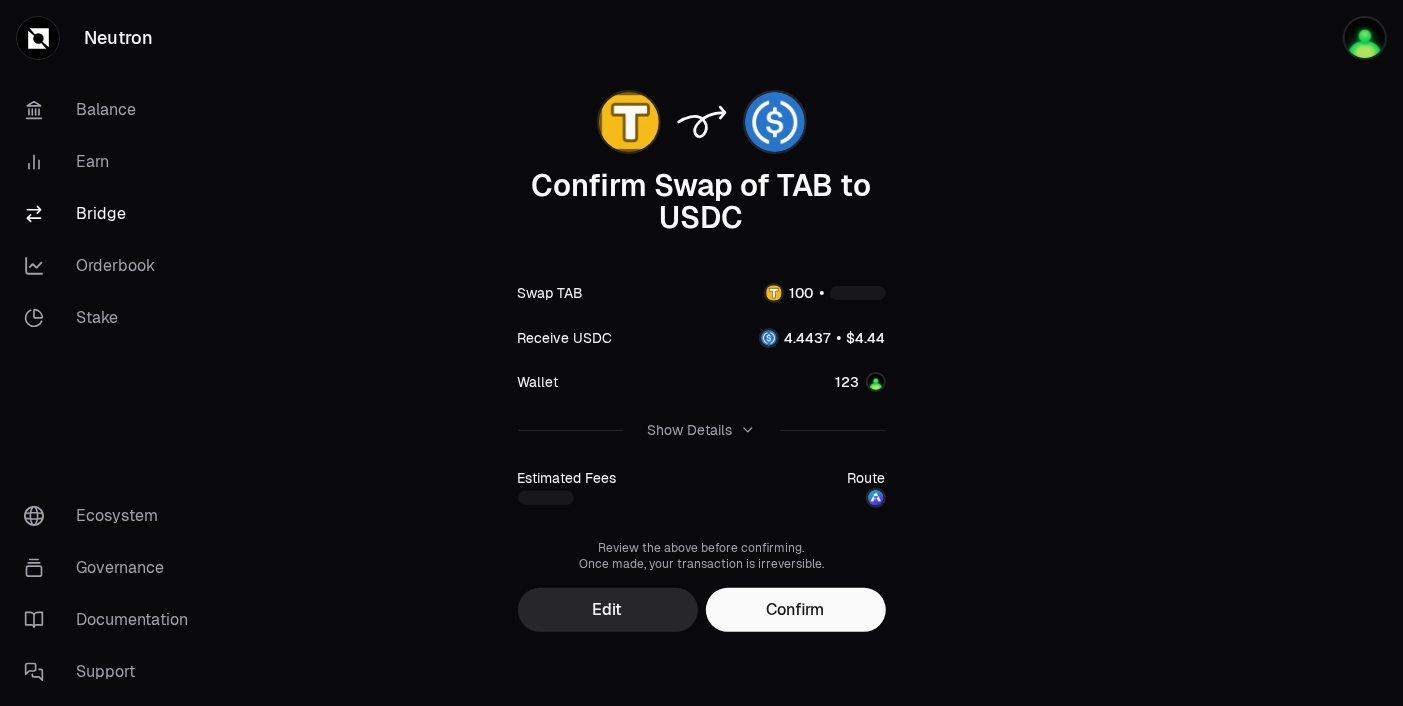 scroll, scrollTop: 75, scrollLeft: 0, axis: vertical 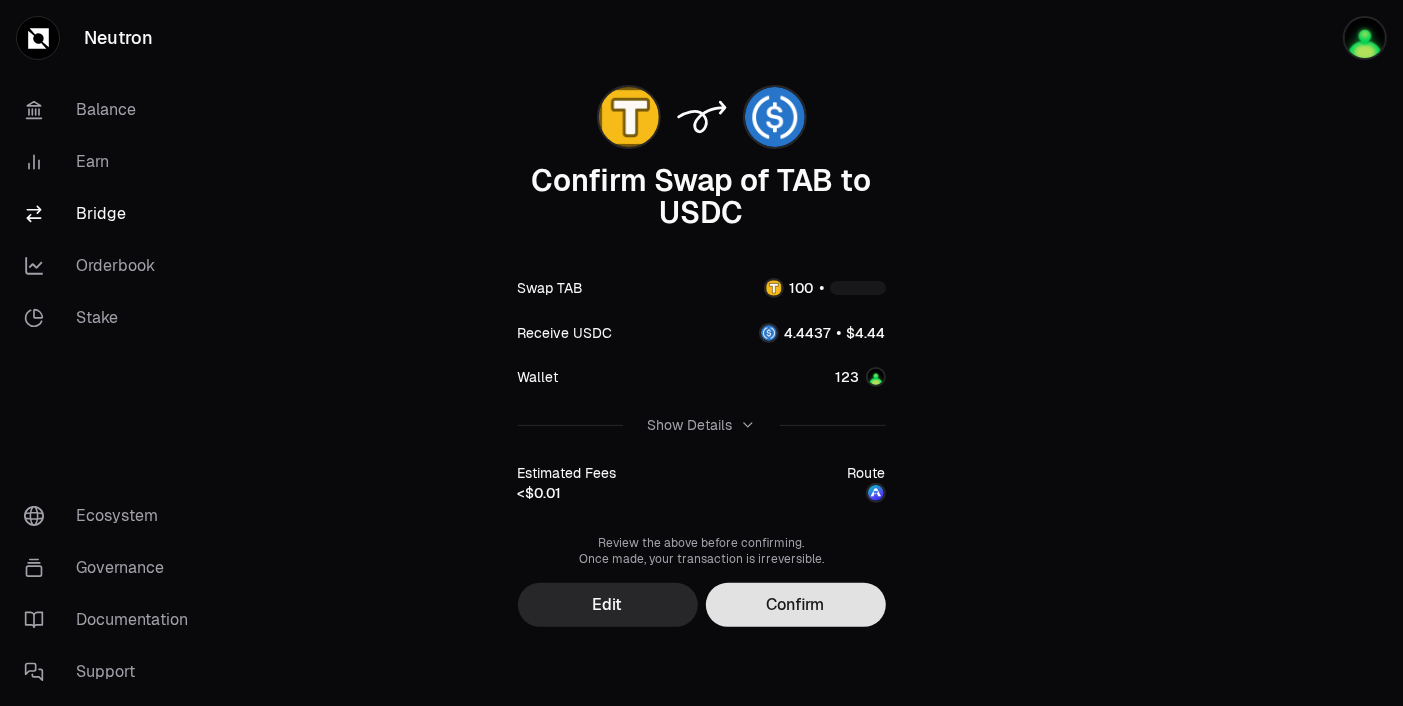 click on "Confirm" at bounding box center [796, 605] 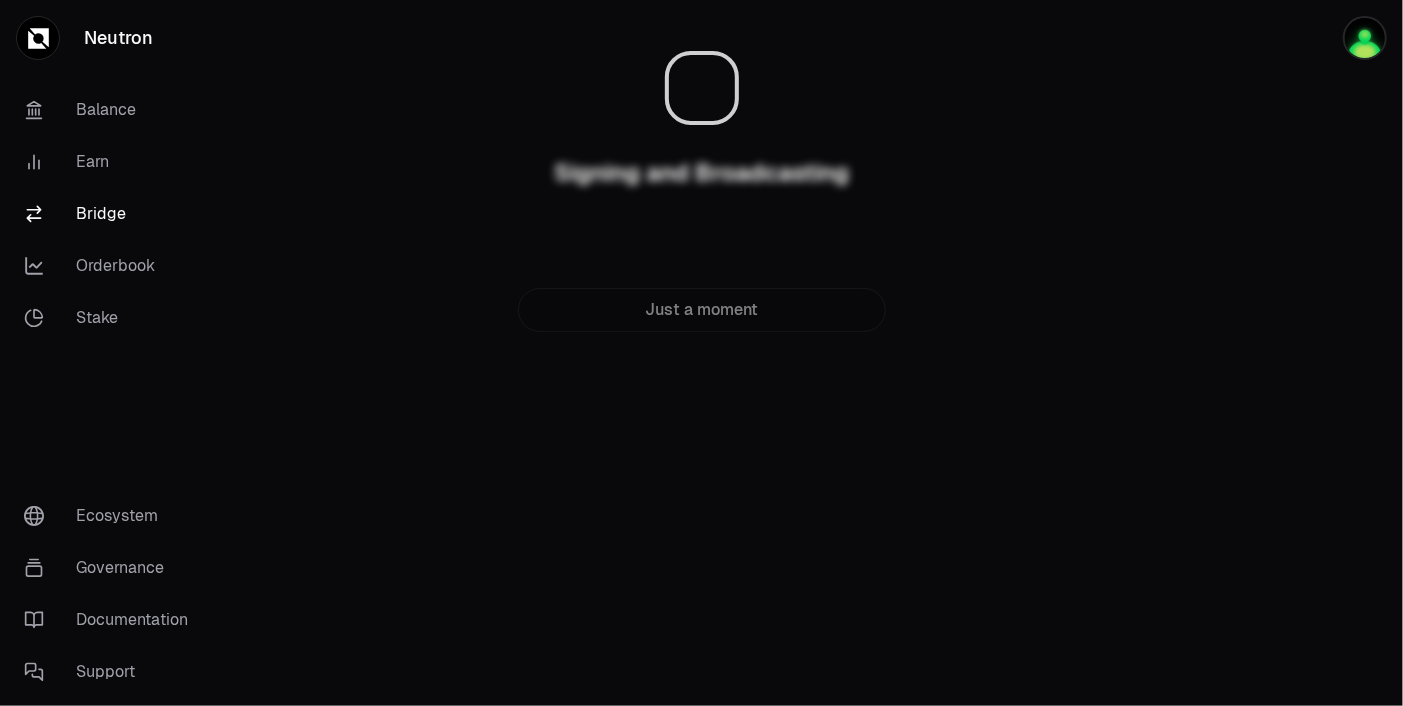 scroll, scrollTop: 0, scrollLeft: 0, axis: both 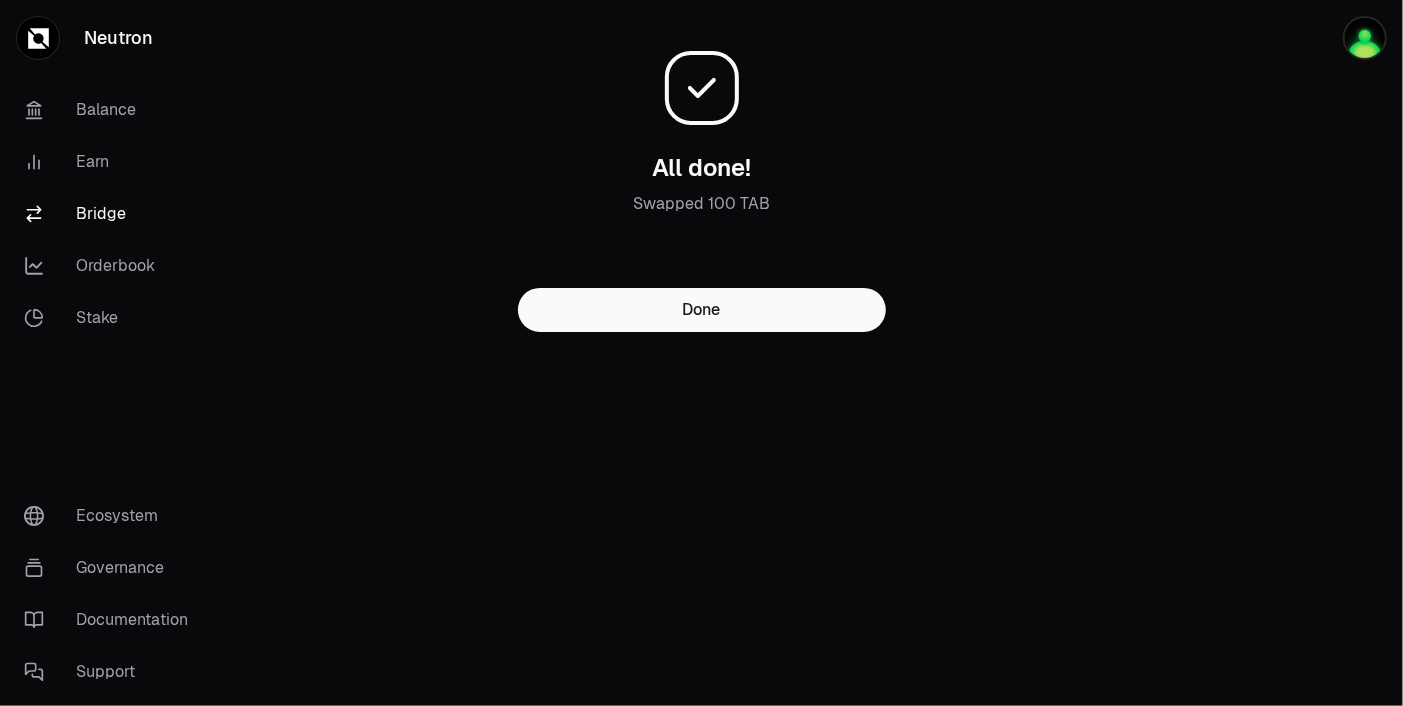 click on "Neutron Balance Earn Bridge Orderbook Stake Ecosystem Governance Documentation Support All done! Swapped 100 TAB Done" at bounding box center (813, 353) 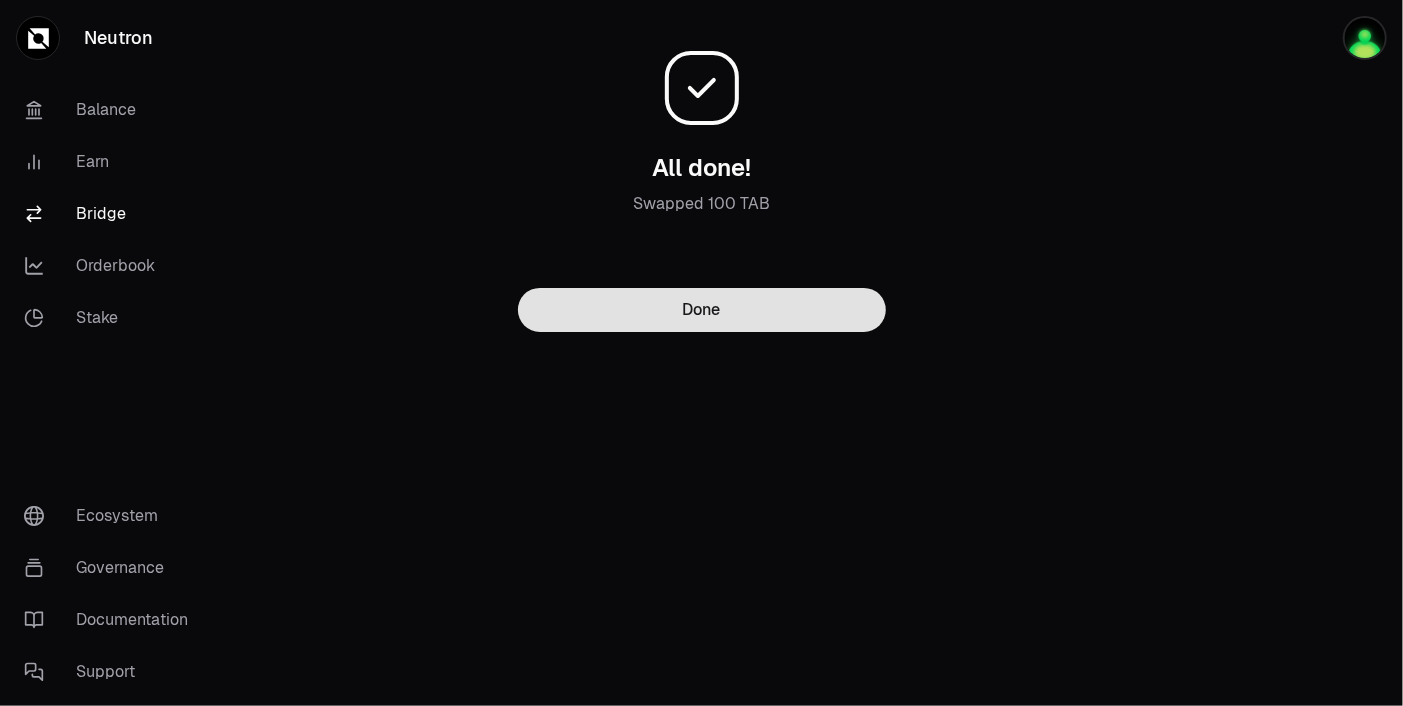 click on "Done" at bounding box center [702, 310] 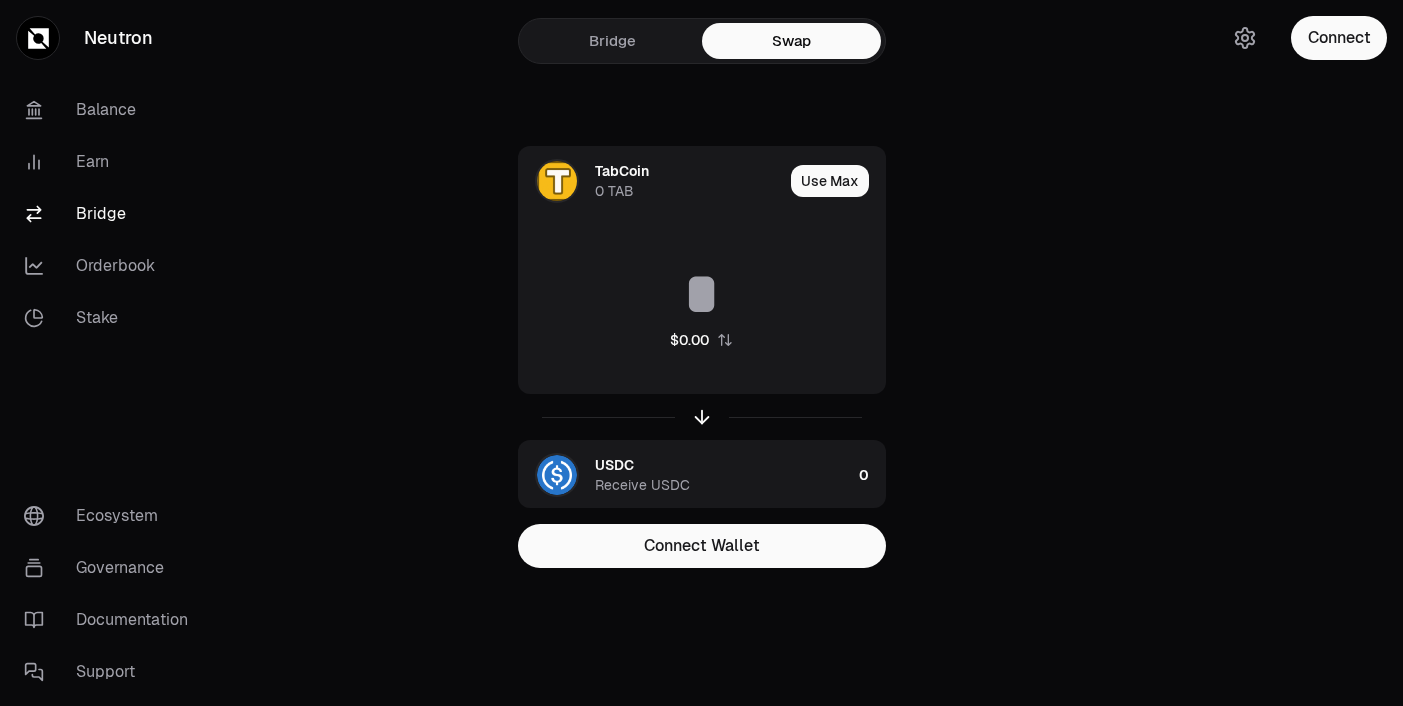 scroll, scrollTop: 0, scrollLeft: 0, axis: both 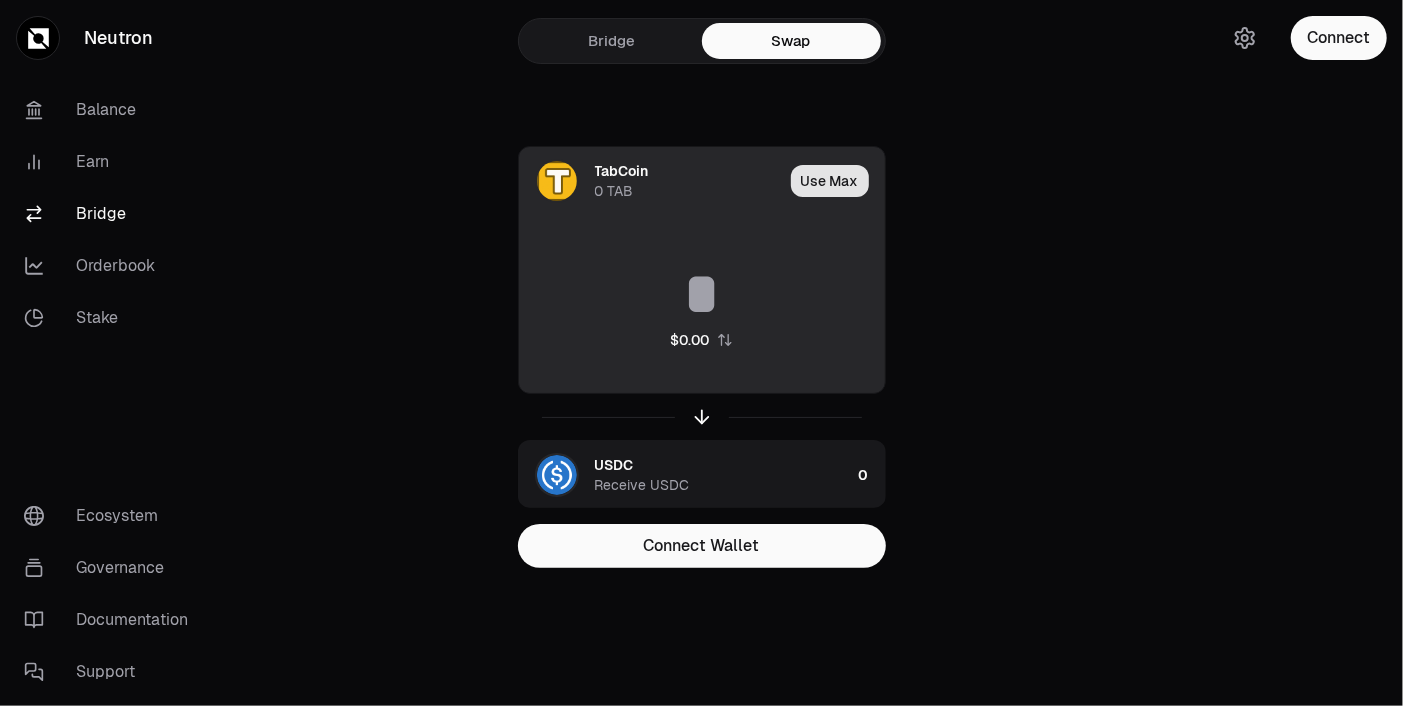 click on "Use Max" at bounding box center [830, 181] 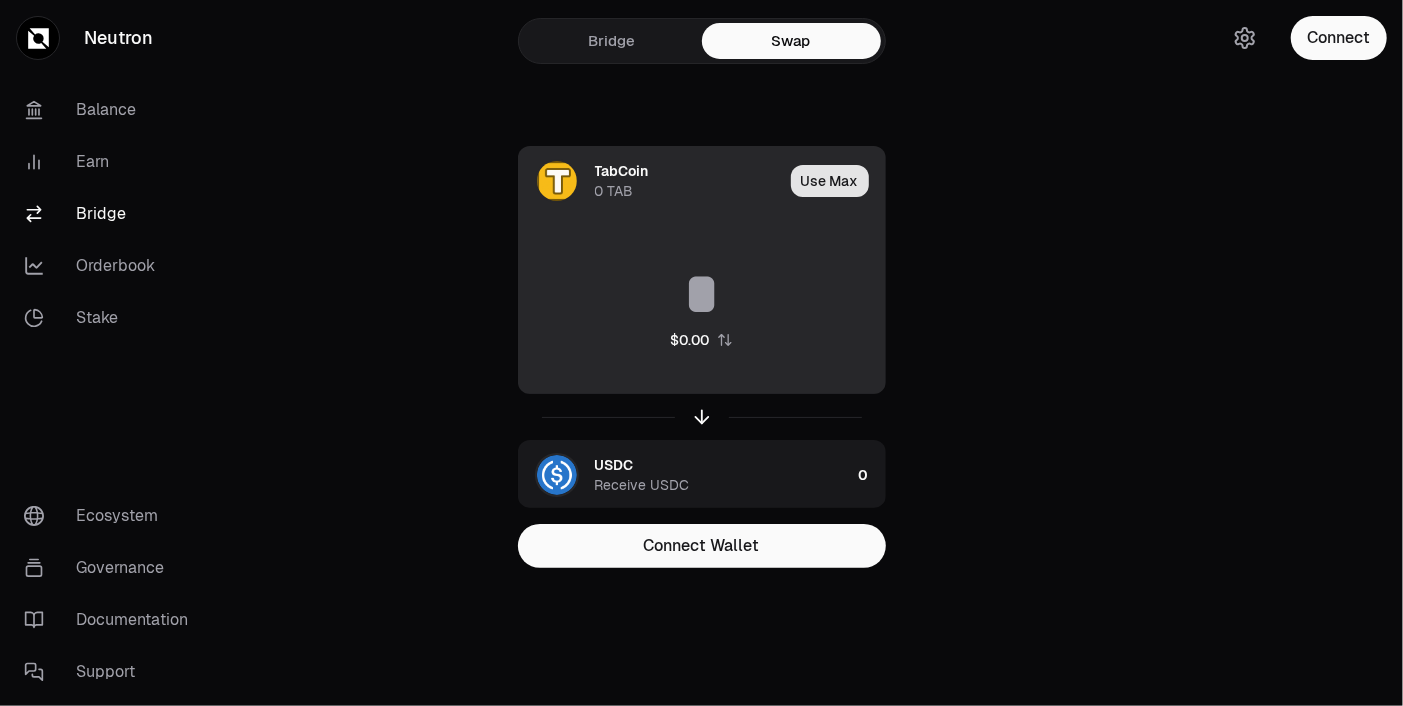 type on "*" 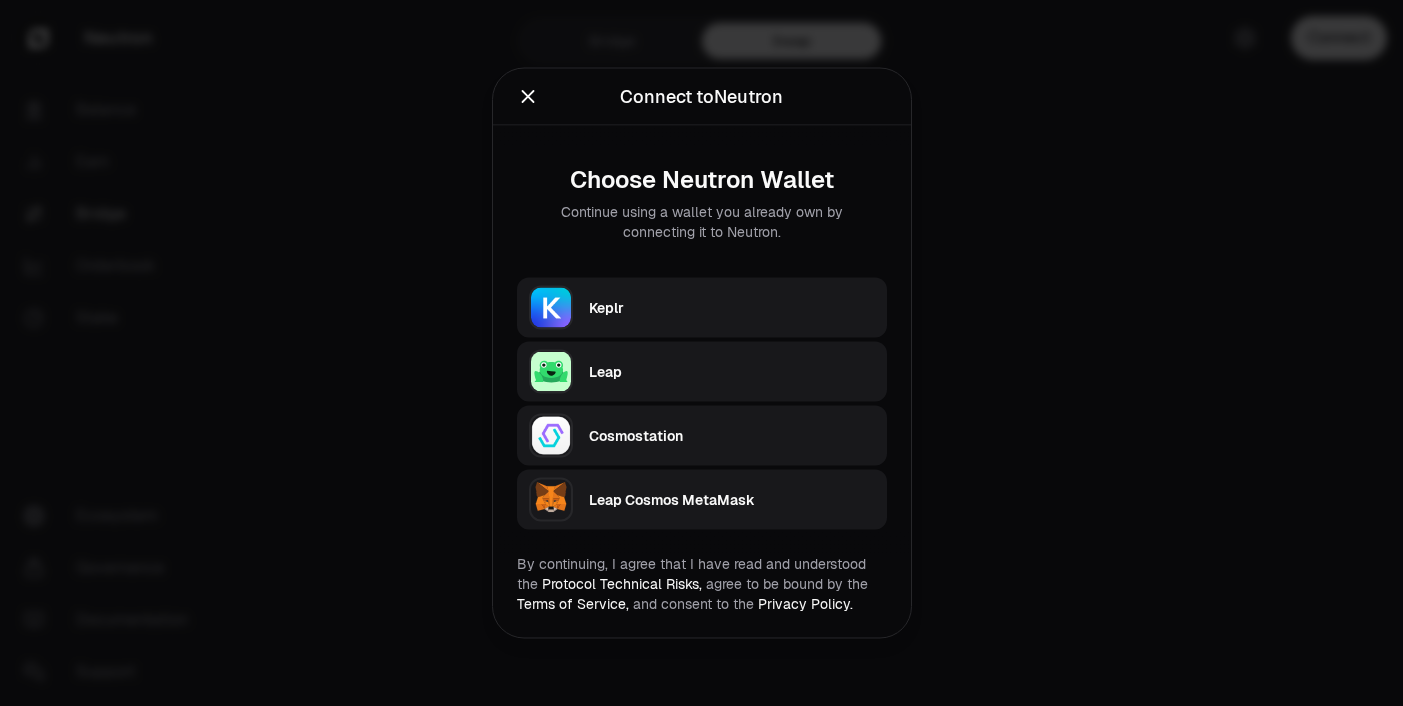 scroll, scrollTop: 0, scrollLeft: 0, axis: both 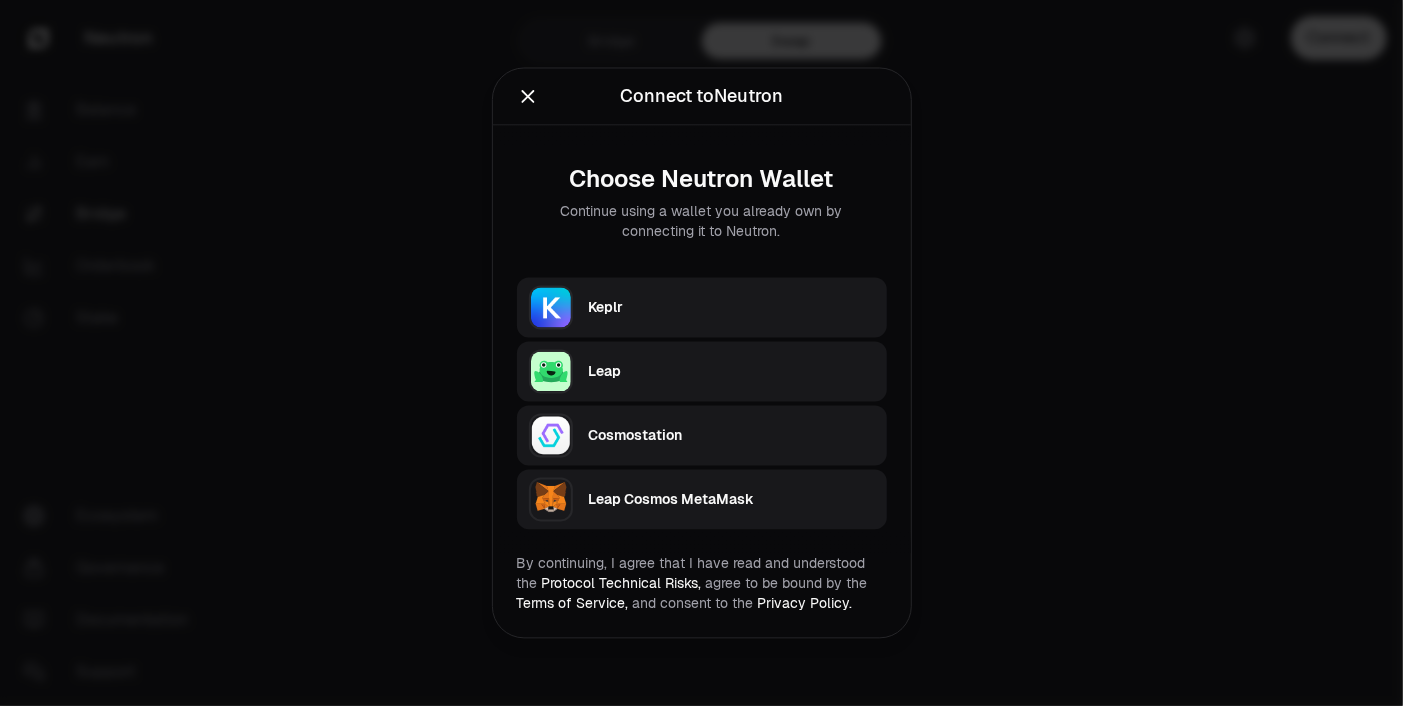 click on "Keplr" at bounding box center [732, 308] 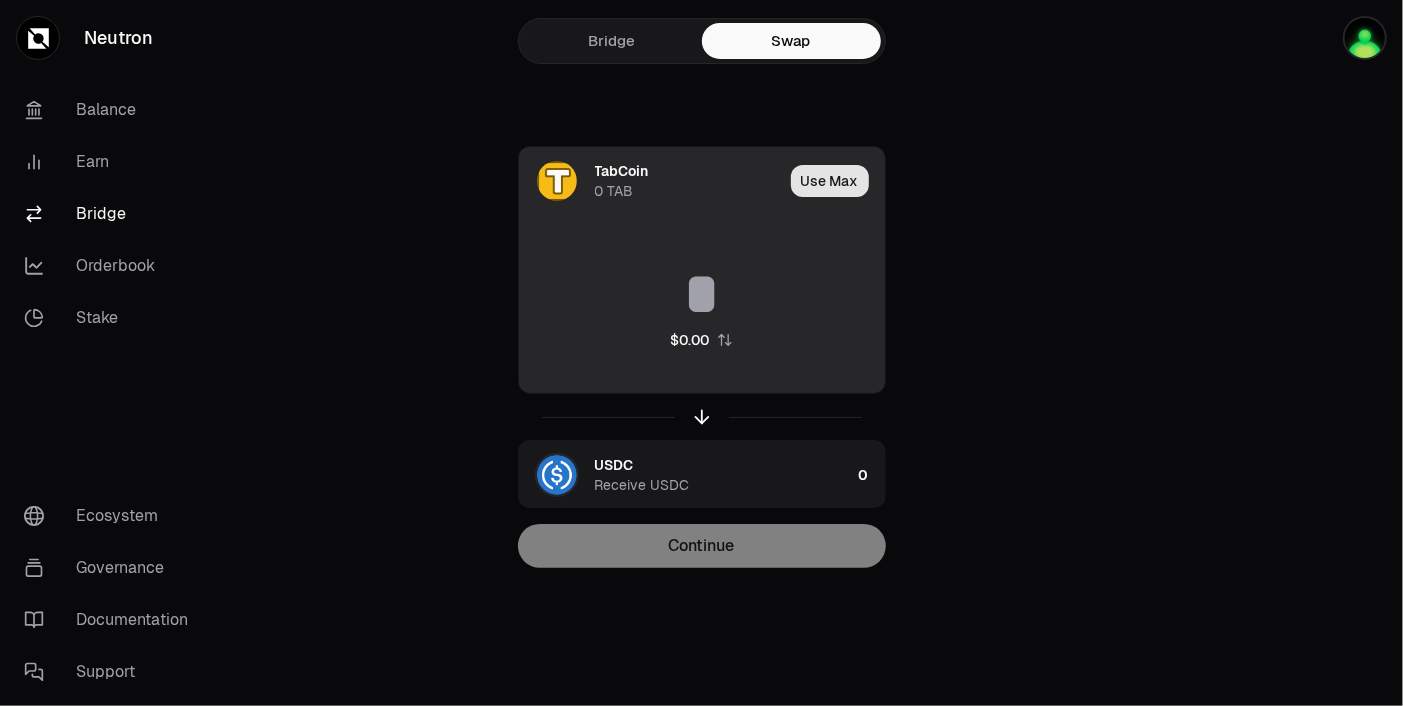 click on "Use Max" at bounding box center (830, 181) 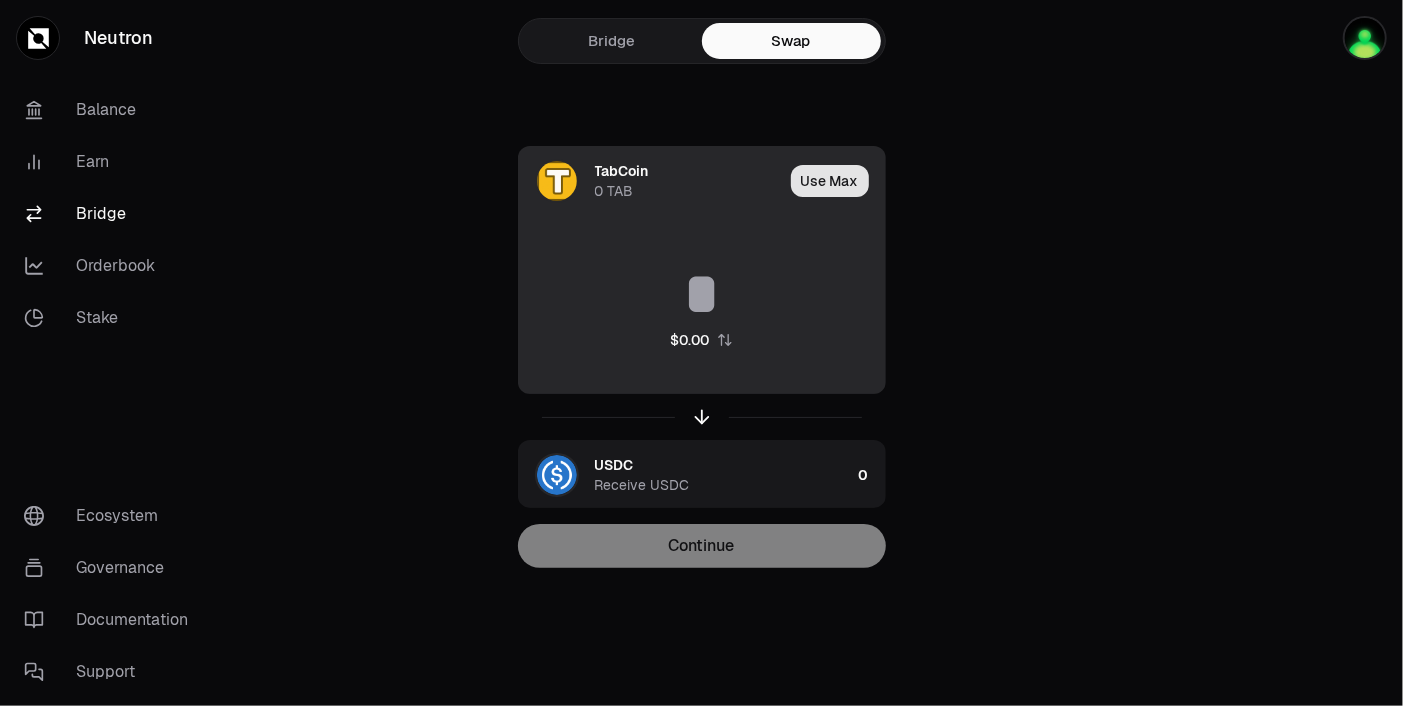 type on "*" 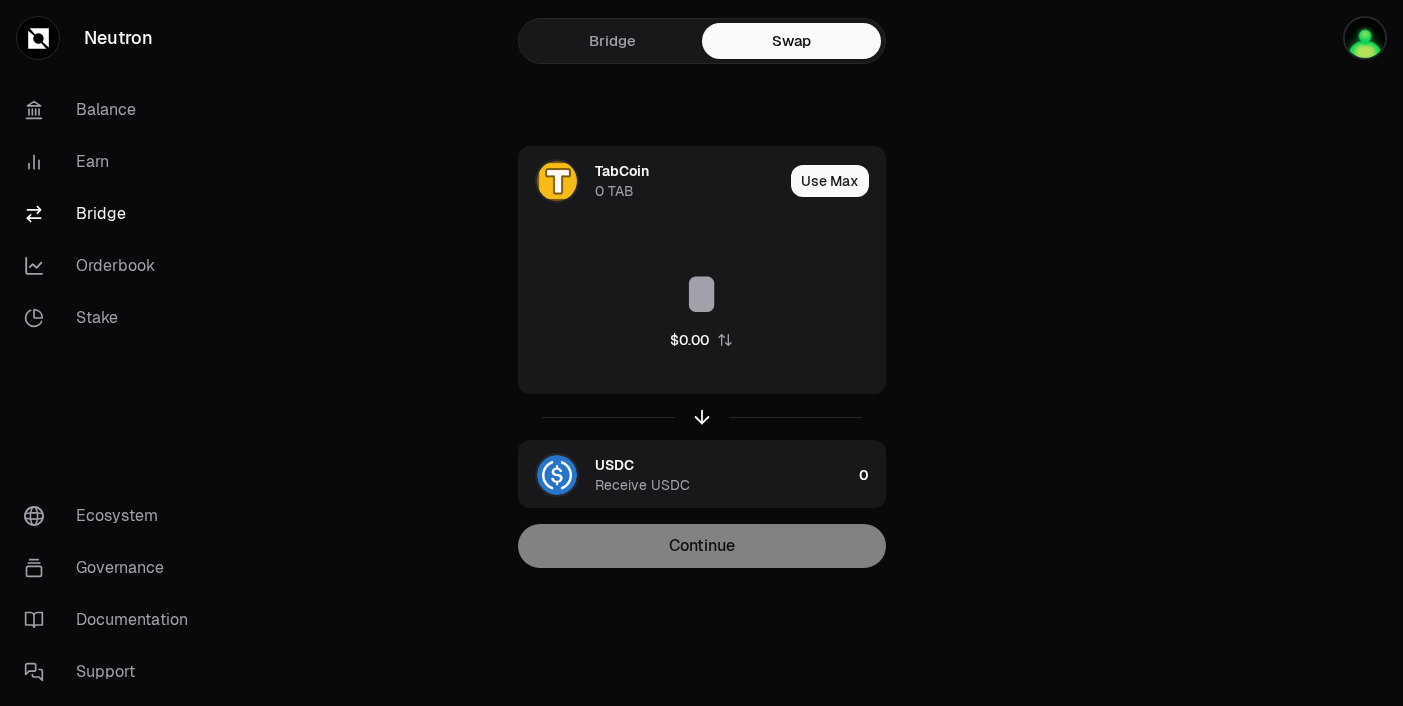 scroll, scrollTop: 0, scrollLeft: 0, axis: both 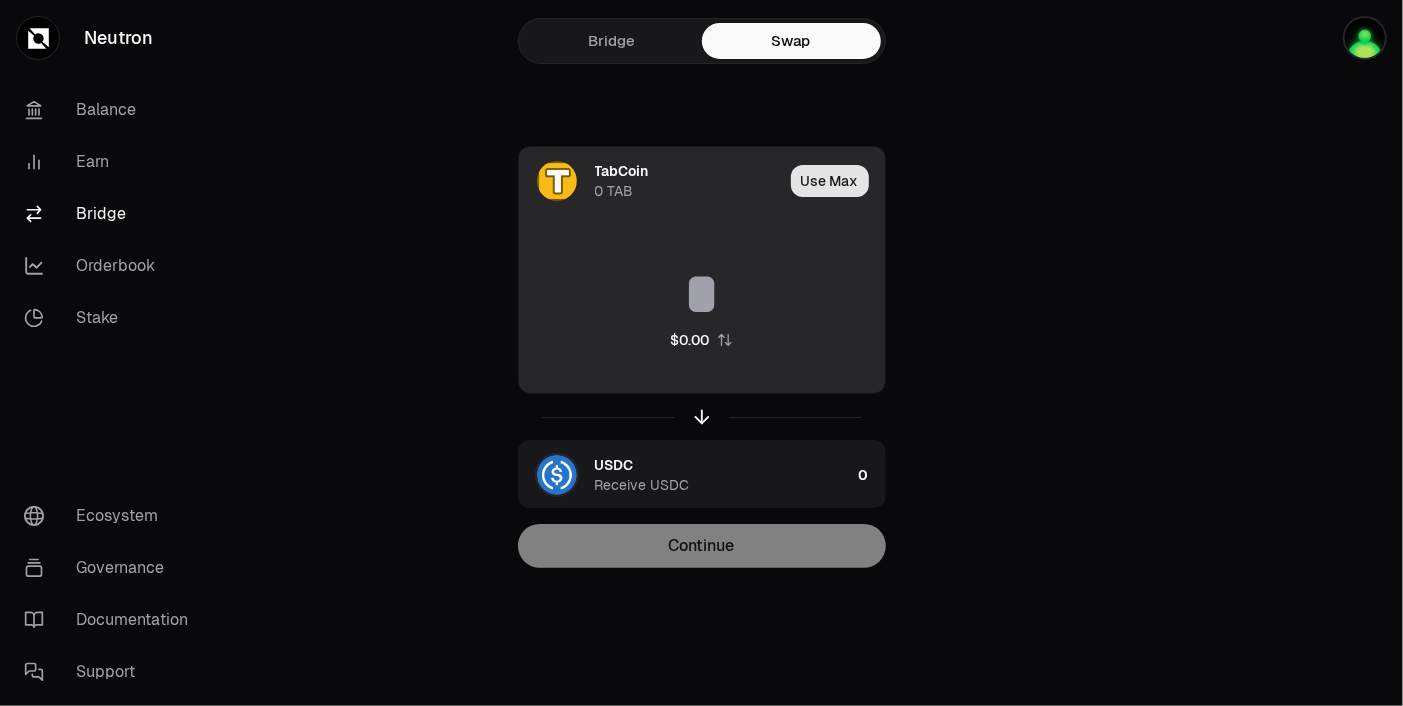 click on "Use Max" at bounding box center (830, 181) 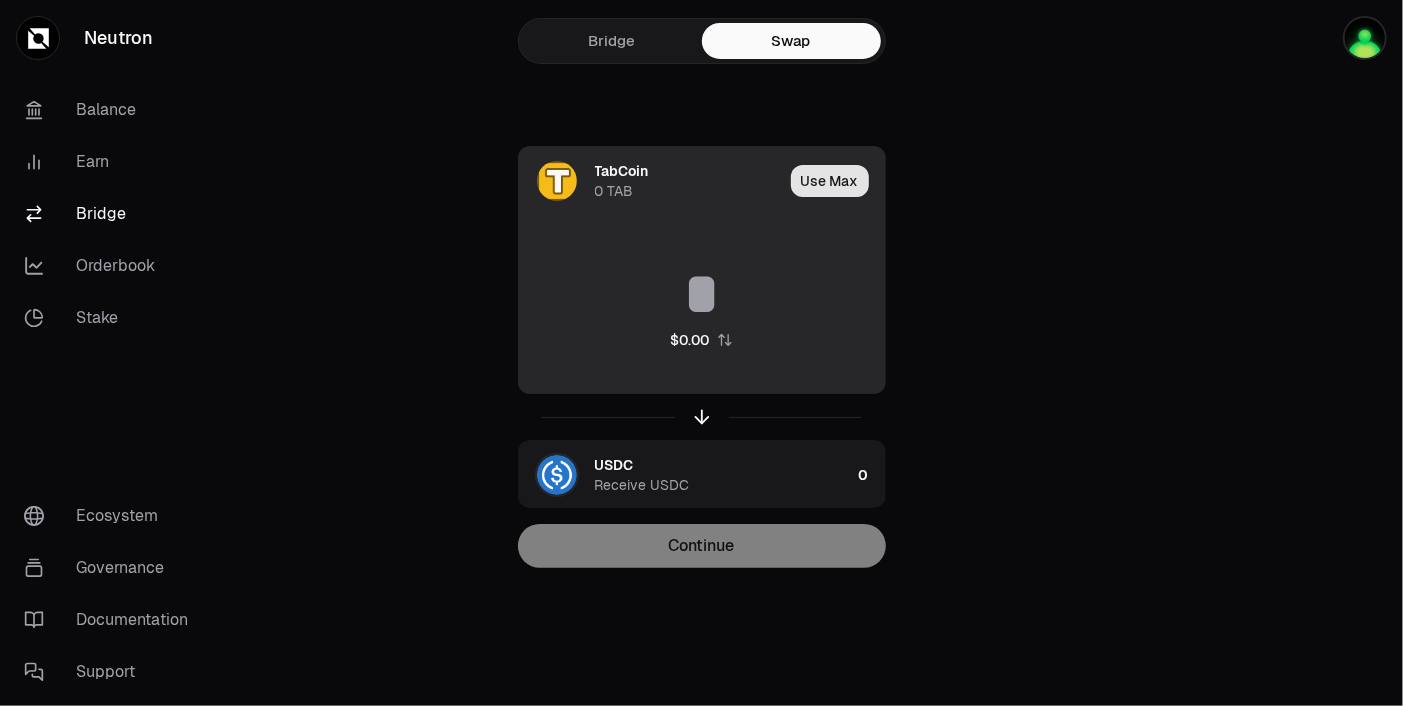type on "*" 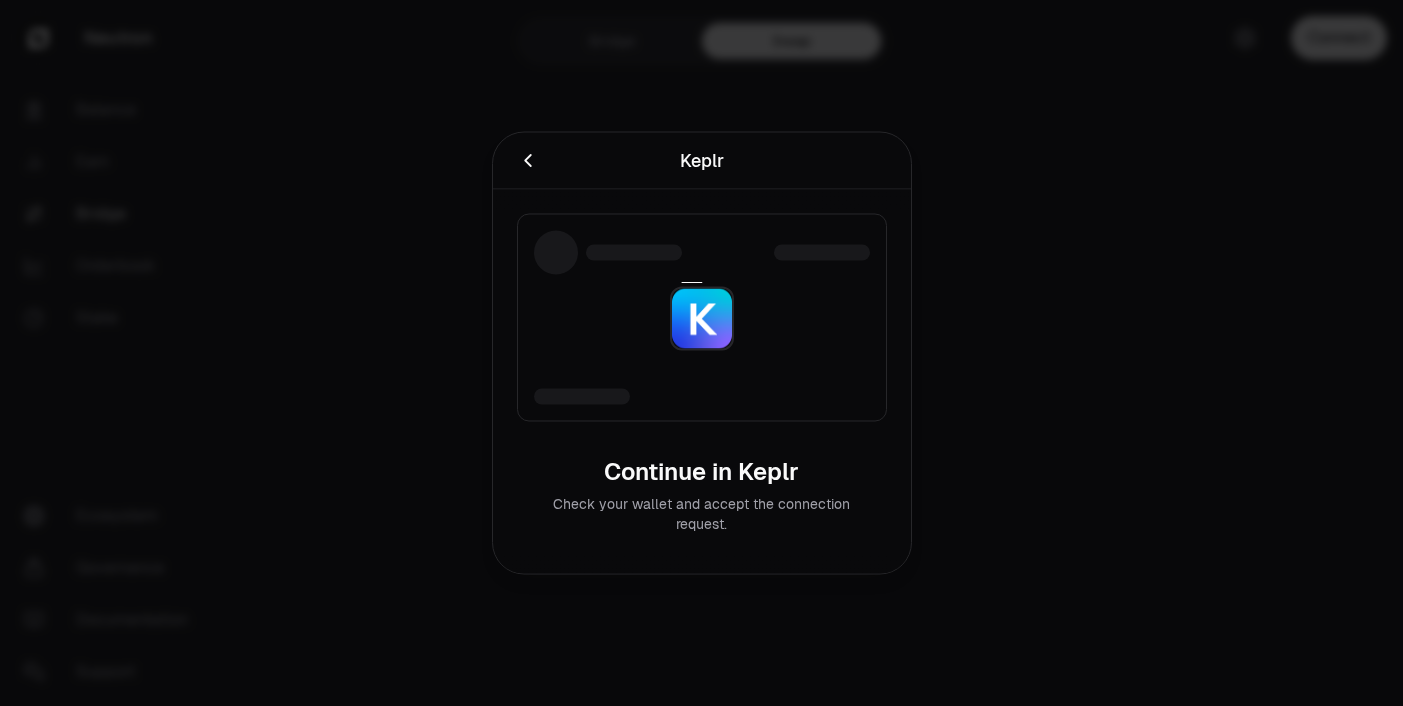 scroll, scrollTop: 0, scrollLeft: 0, axis: both 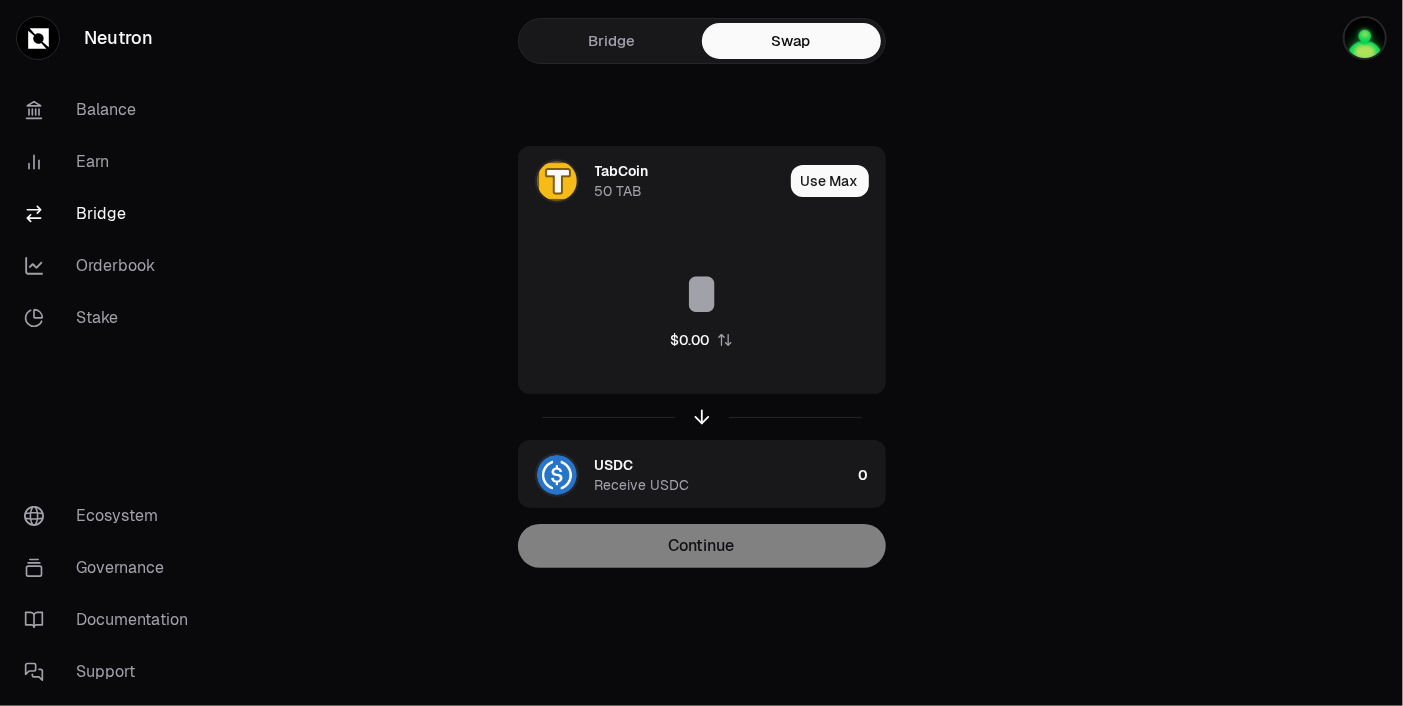 click on "Bridge Swap TabCoin 50 TAB Use Max $0.00 USDC Receive USDC 0 Continue" at bounding box center [813, 324] 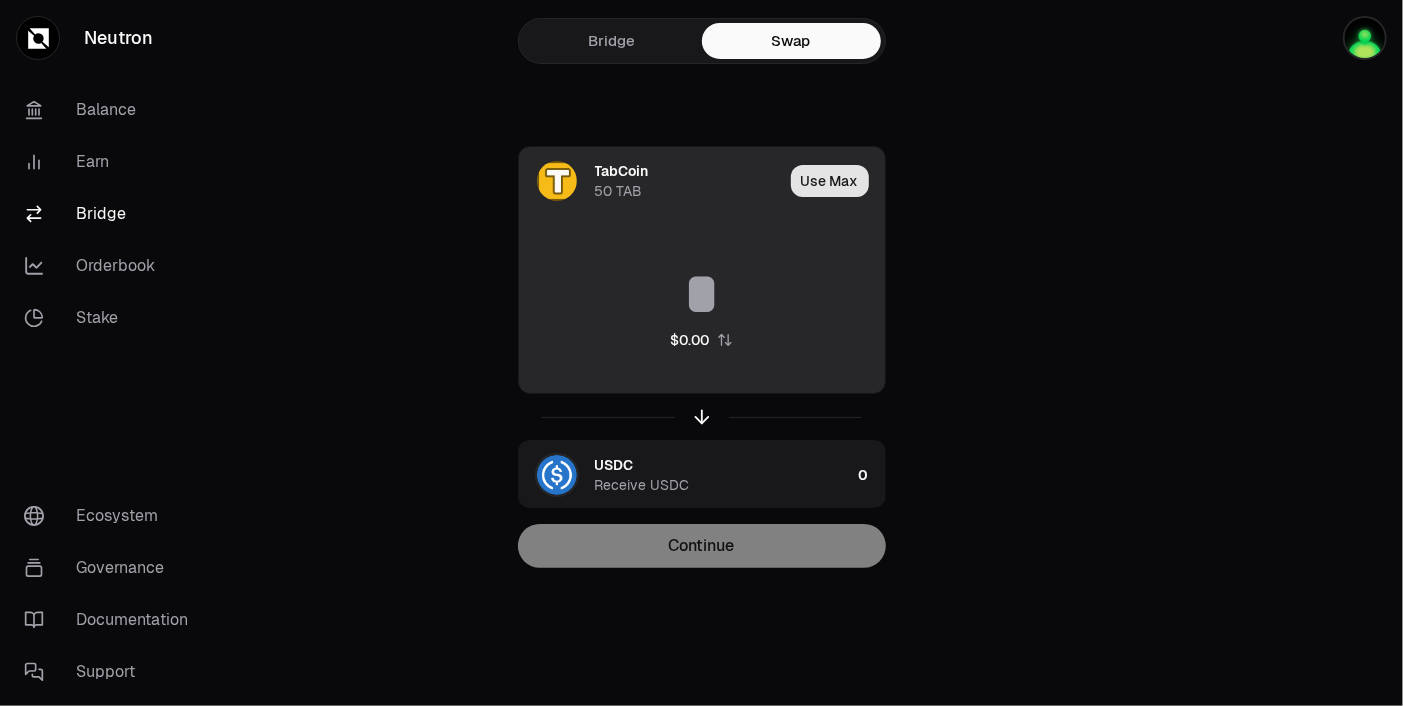 click on "Use Max" at bounding box center [830, 181] 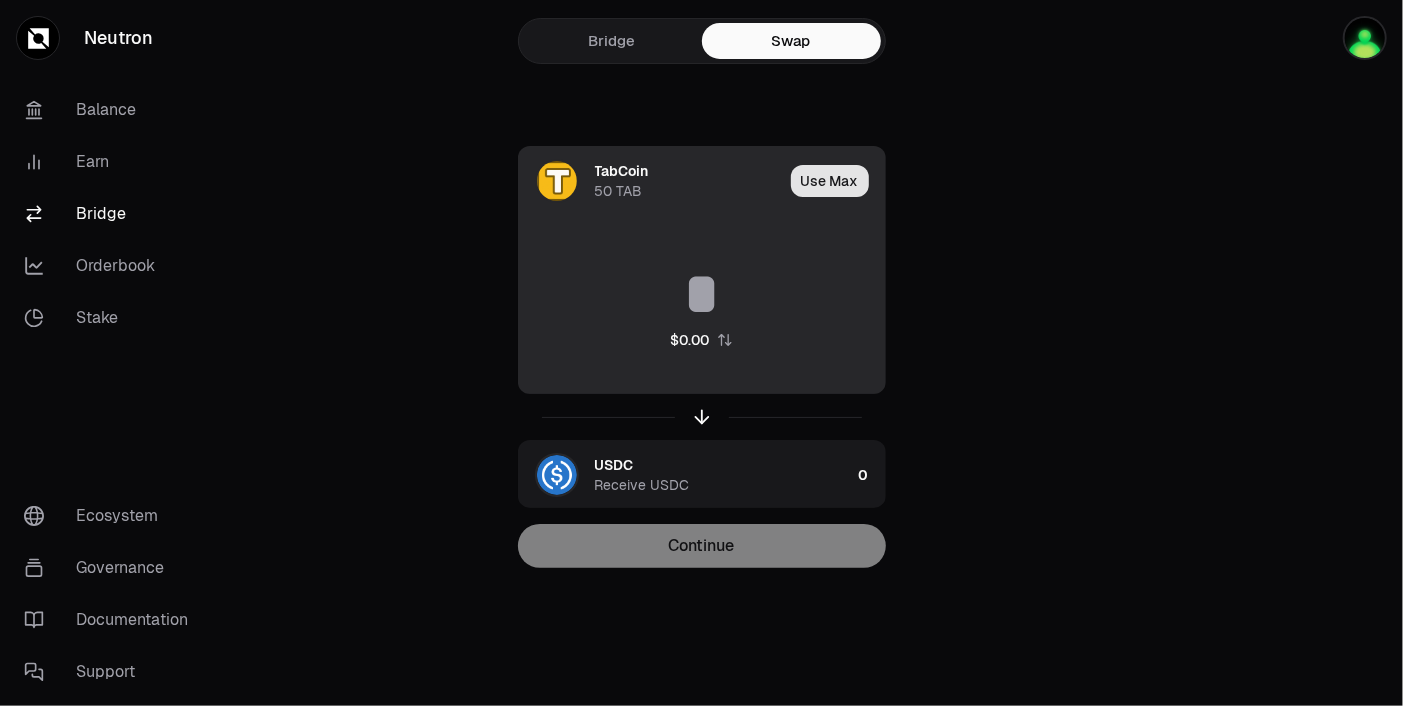 type on "**" 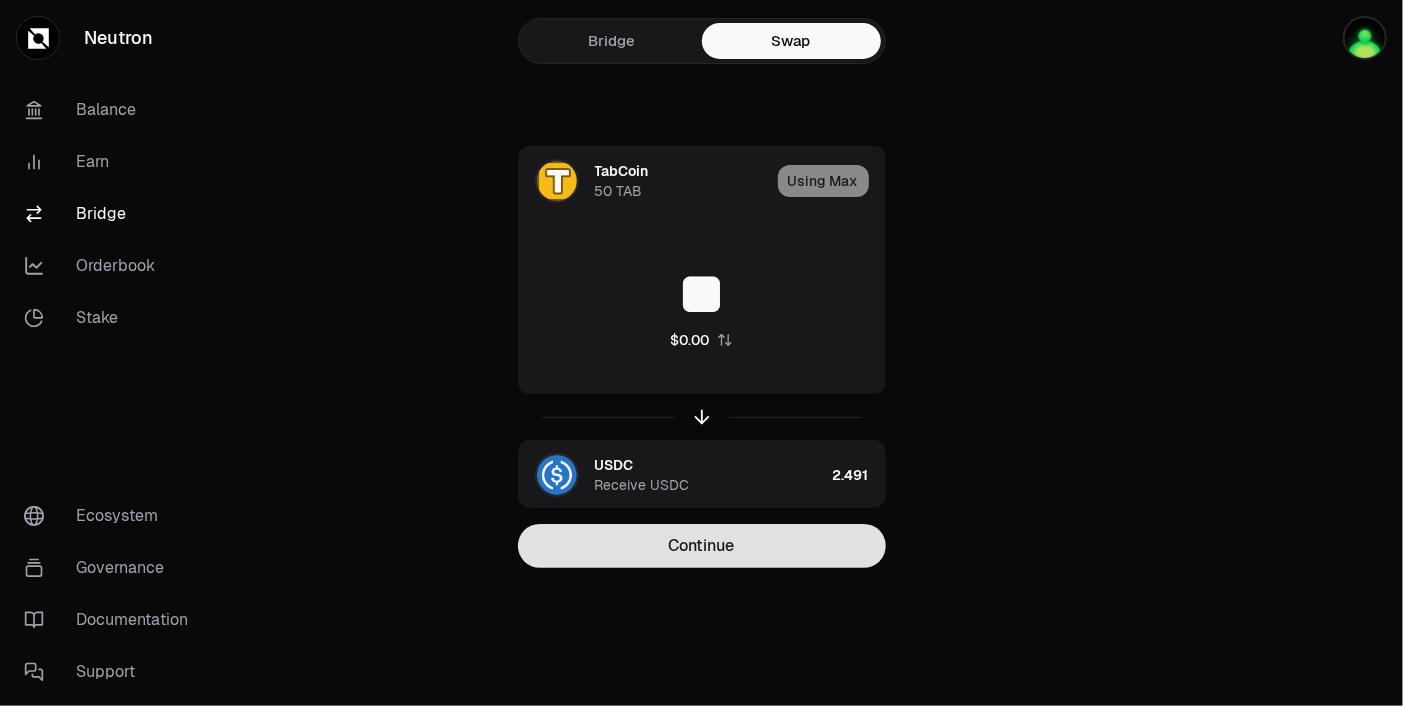 click on "Continue" at bounding box center (702, 546) 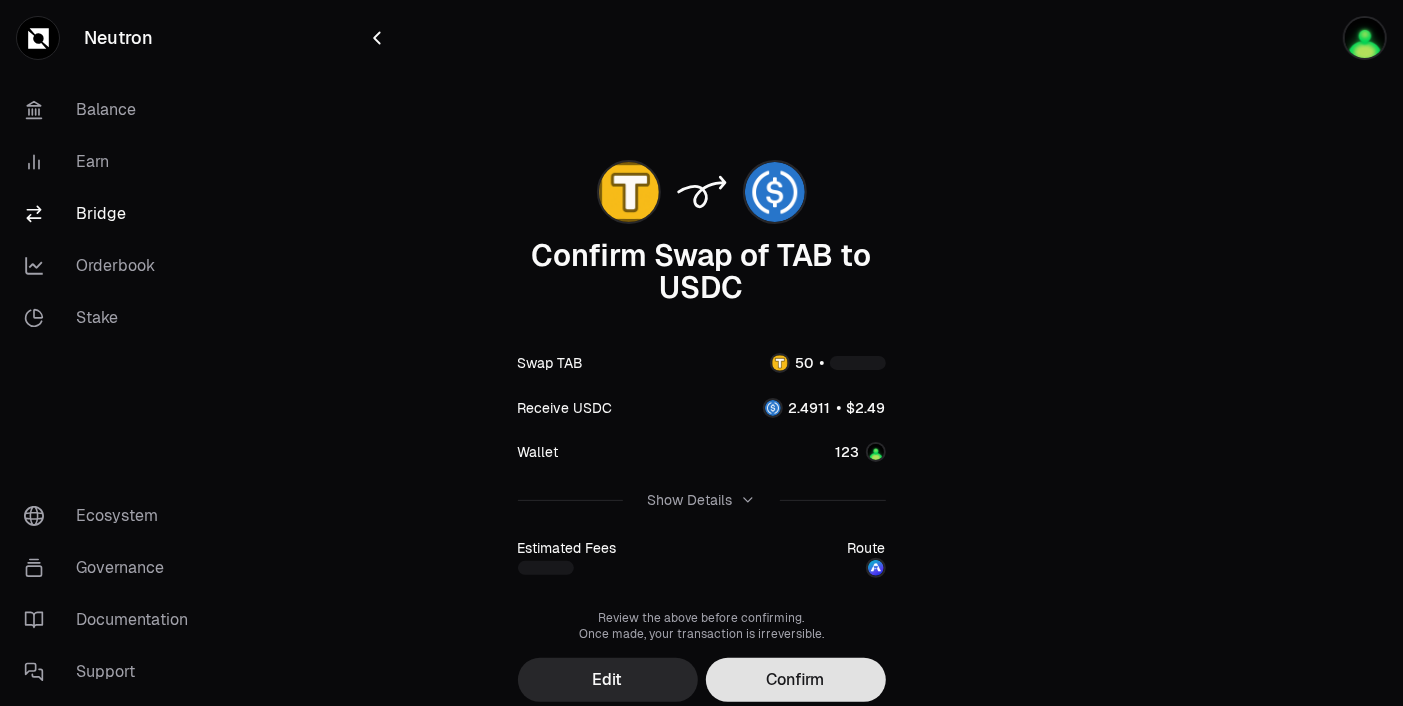 click on "Confirm" at bounding box center [796, 680] 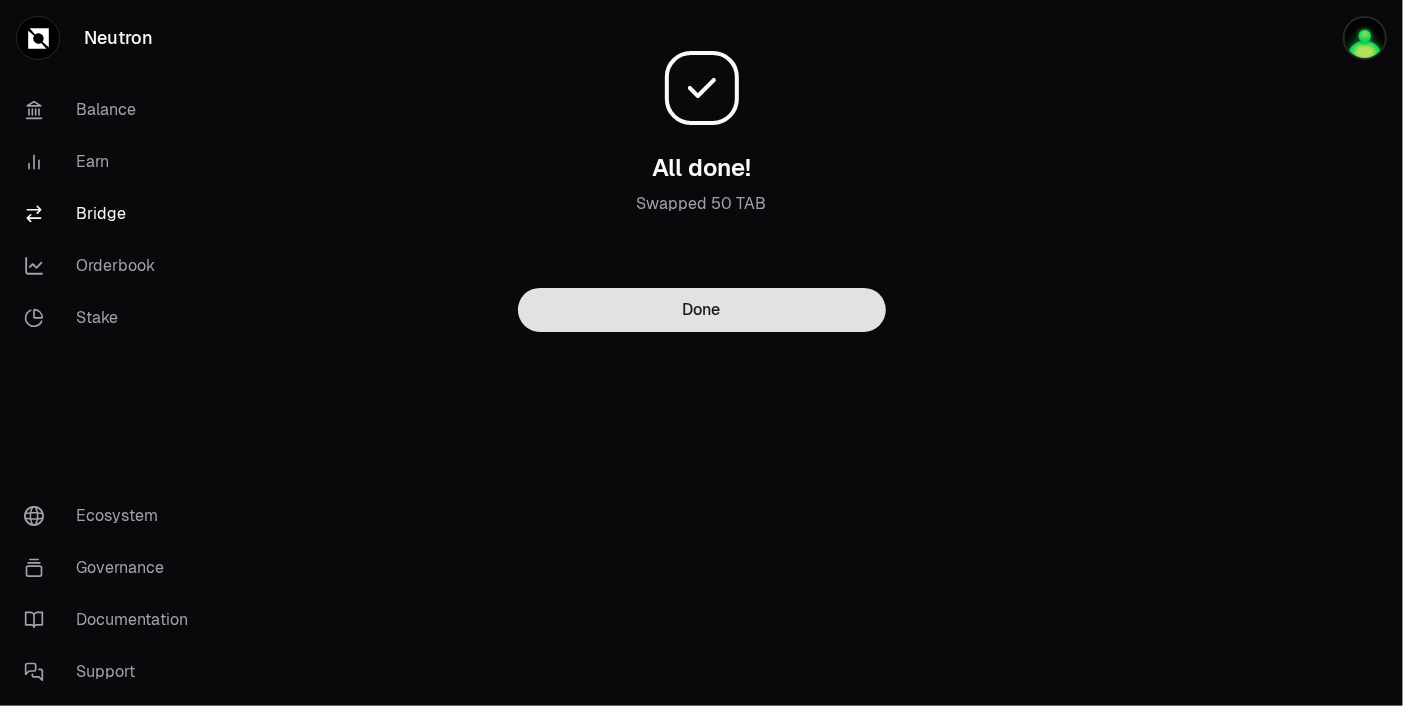 click on "Done" at bounding box center [702, 310] 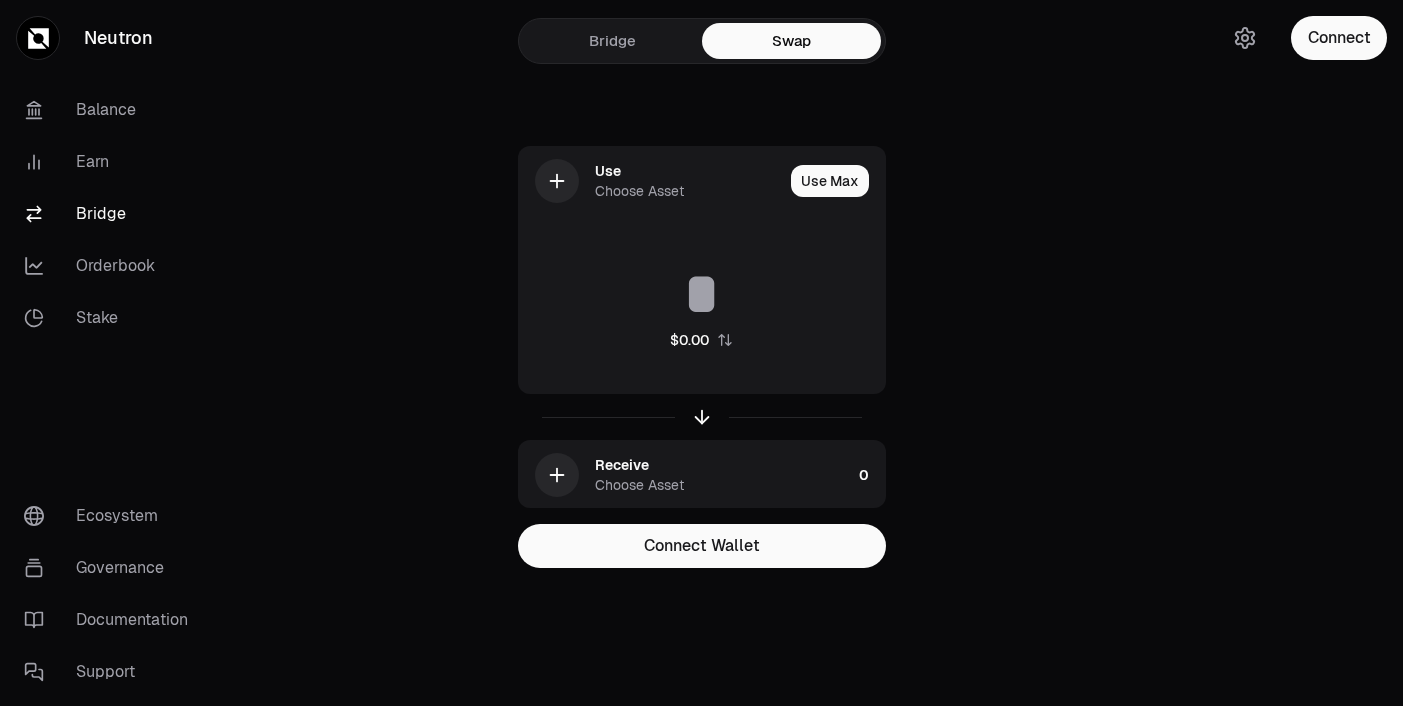 scroll, scrollTop: 0, scrollLeft: 0, axis: both 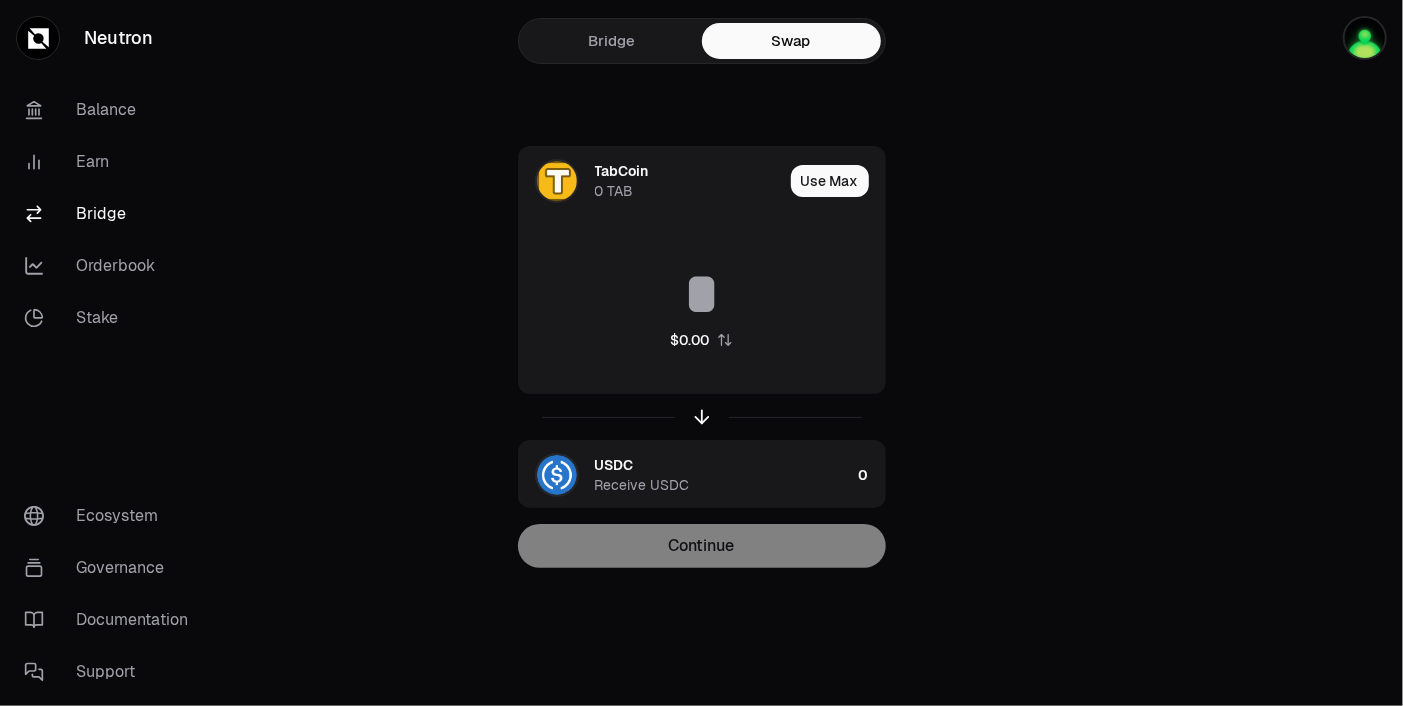 click on "Bridge Swap TabCoin 0 TAB Use Max $0.00 USDC Receive USDC 0 Continue" at bounding box center (813, 324) 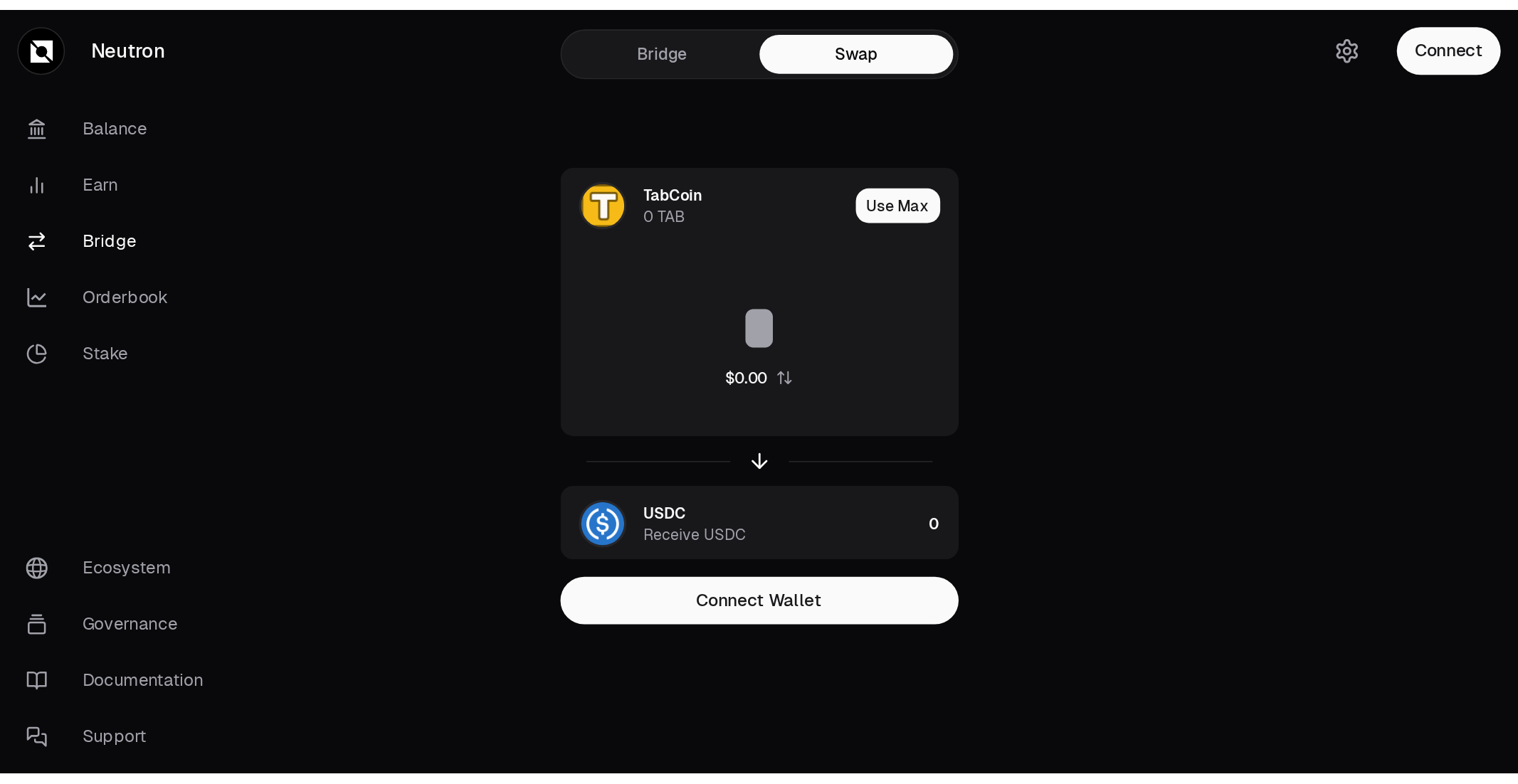 scroll, scrollTop: 0, scrollLeft: 0, axis: both 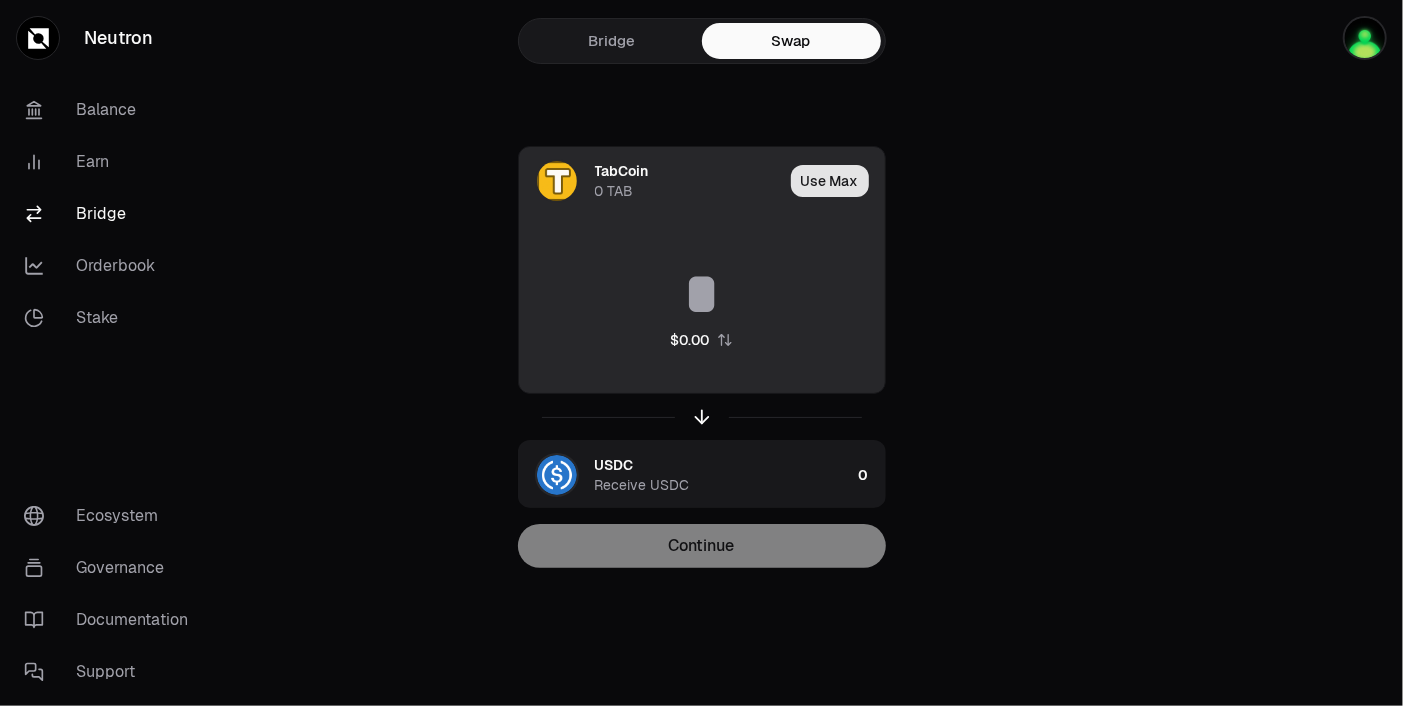 click on "Use Max" at bounding box center (830, 181) 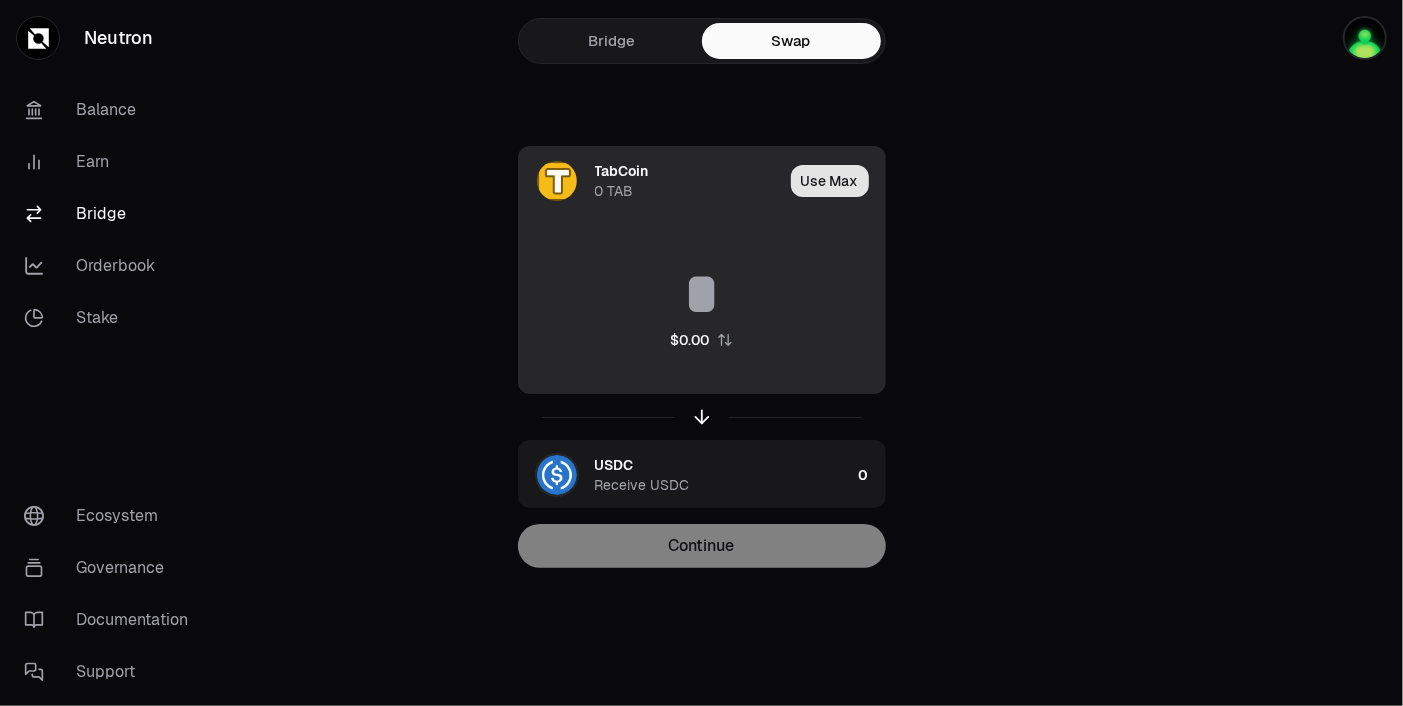 type on "*" 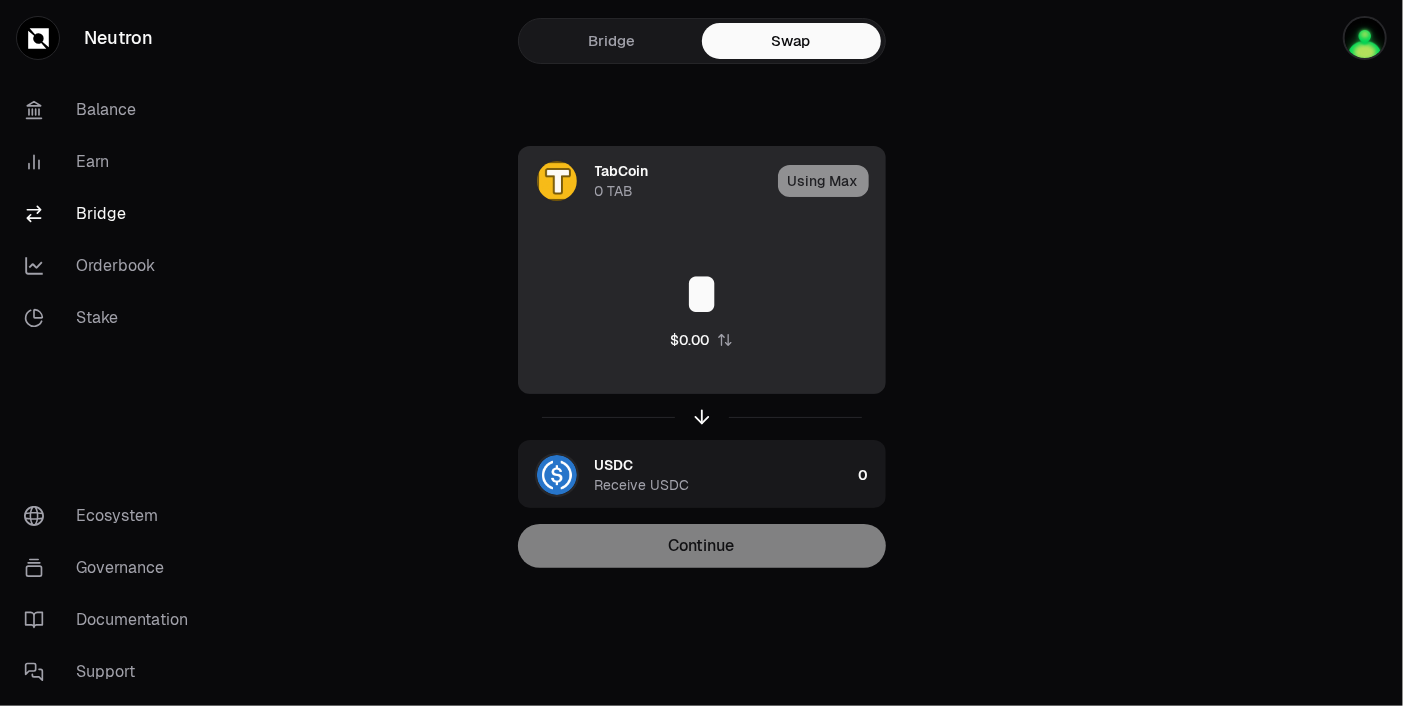 click on "* $[NUMBER]" at bounding box center (702, 307) 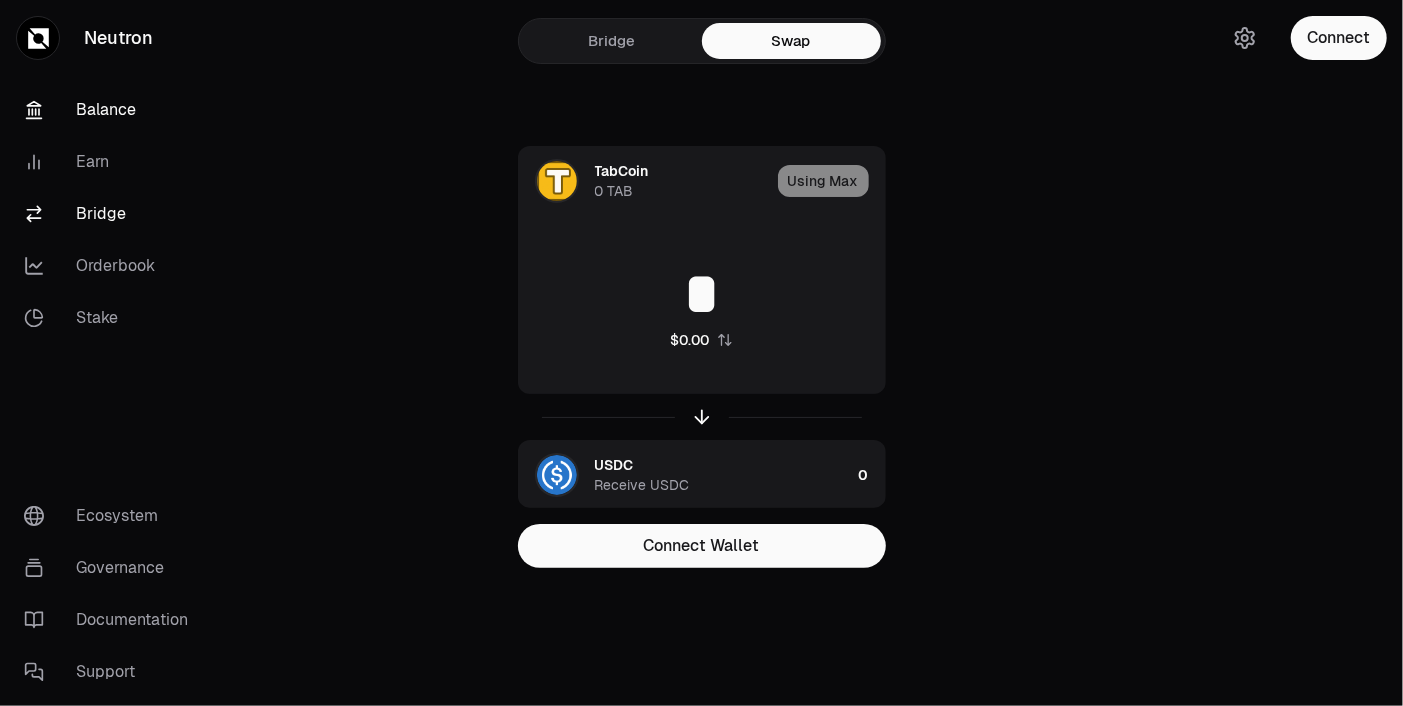 click on "Balance" at bounding box center [112, 110] 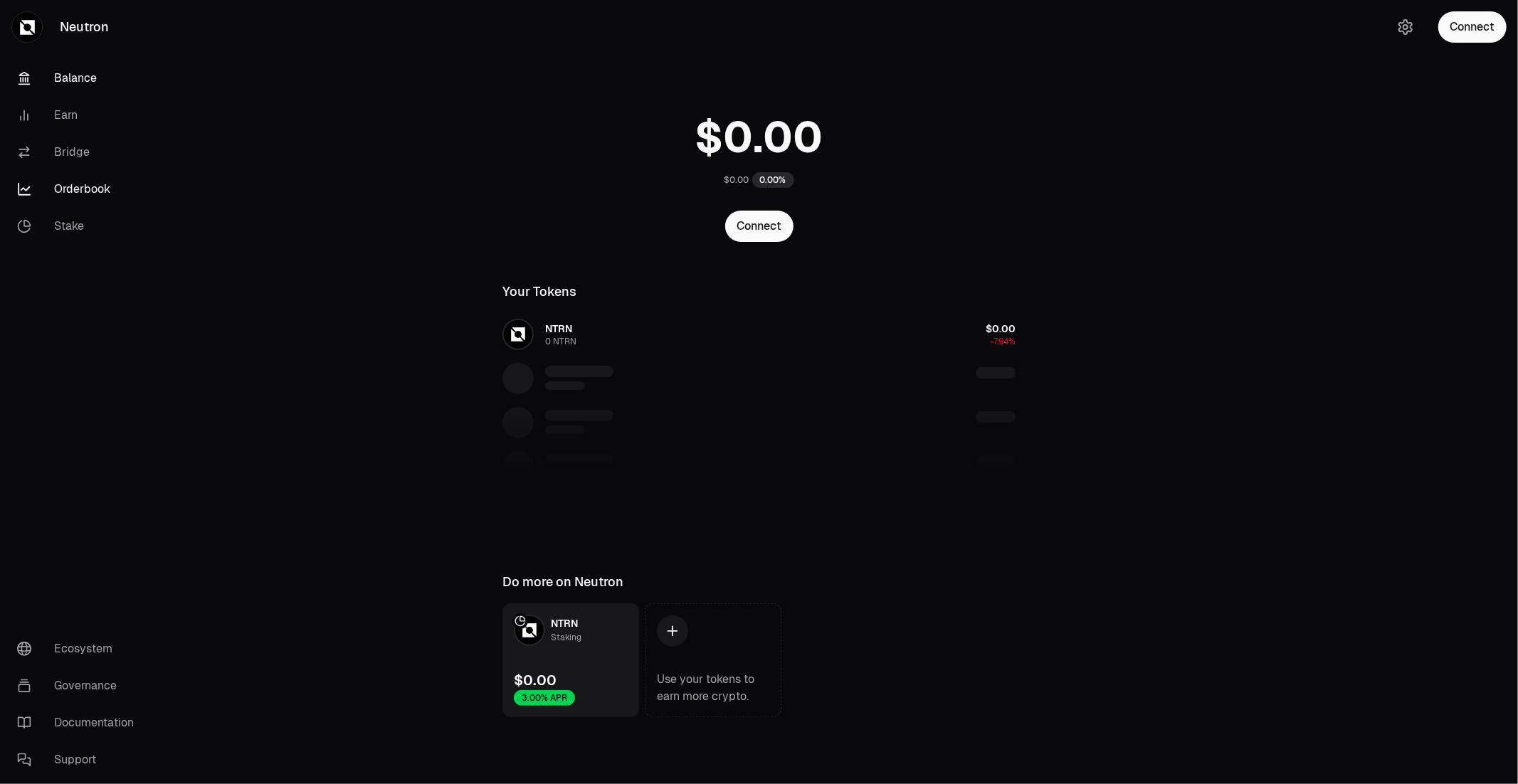 click on "Orderbook" at bounding box center [80, 189] 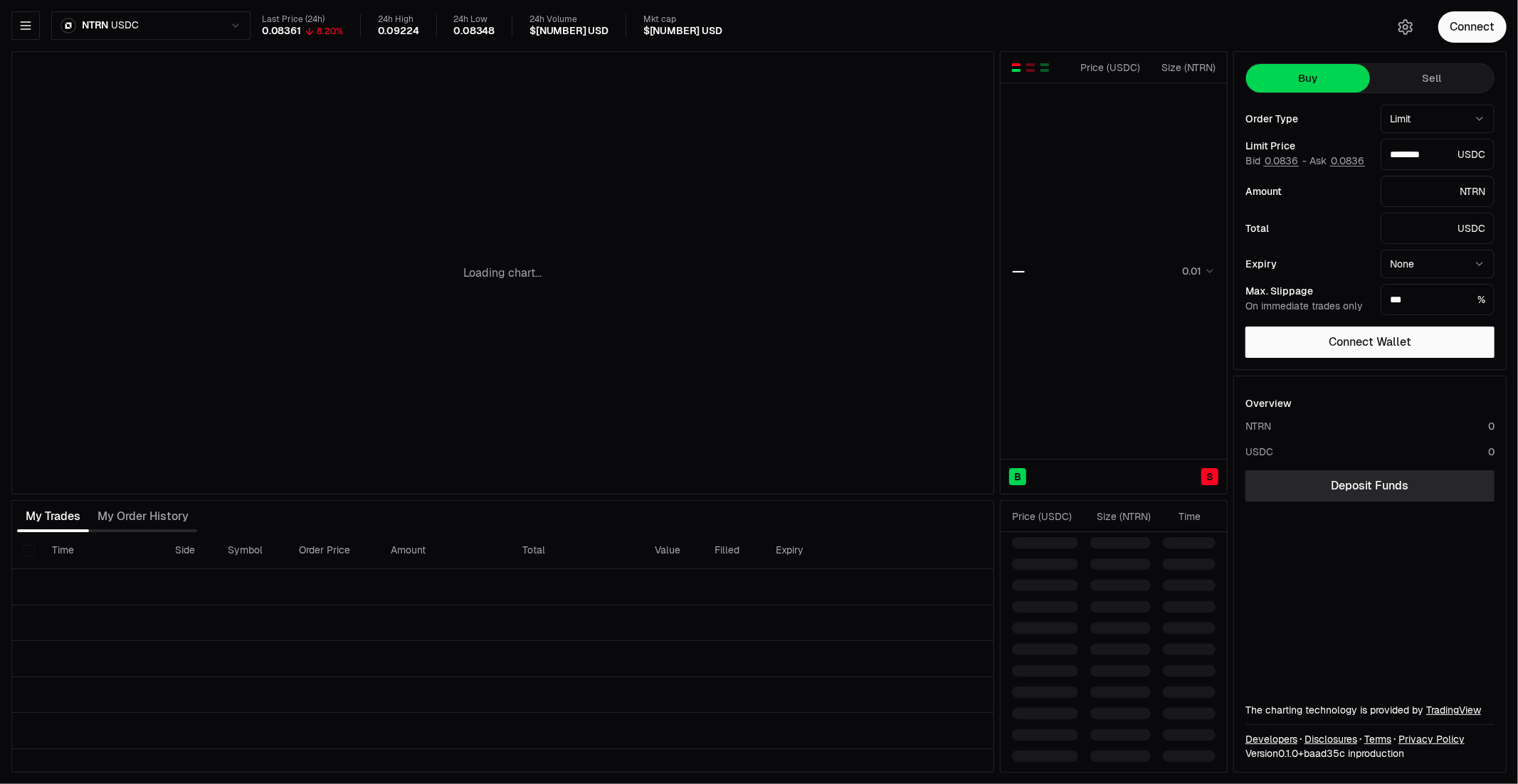 type on "********" 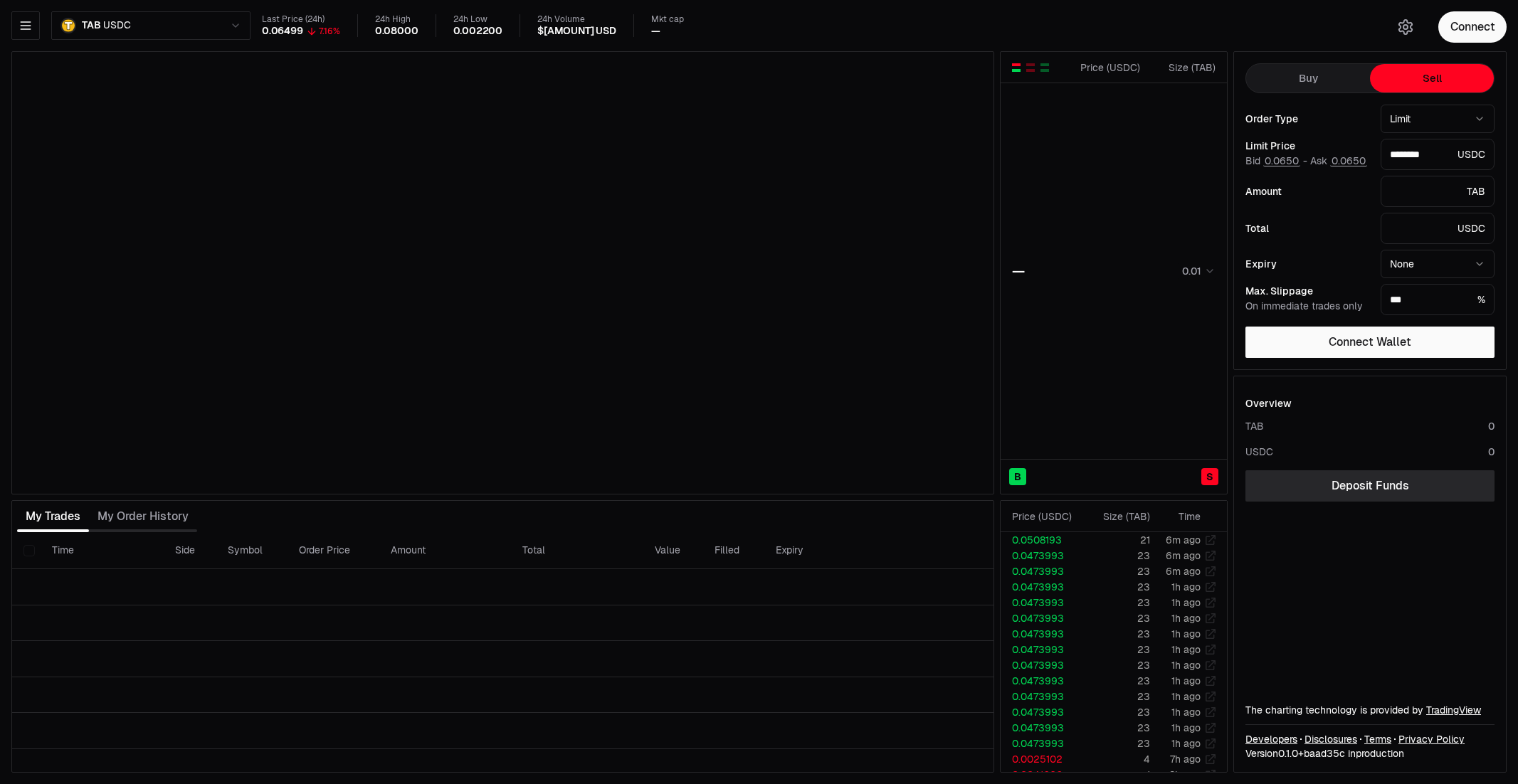 scroll, scrollTop: 0, scrollLeft: 0, axis: both 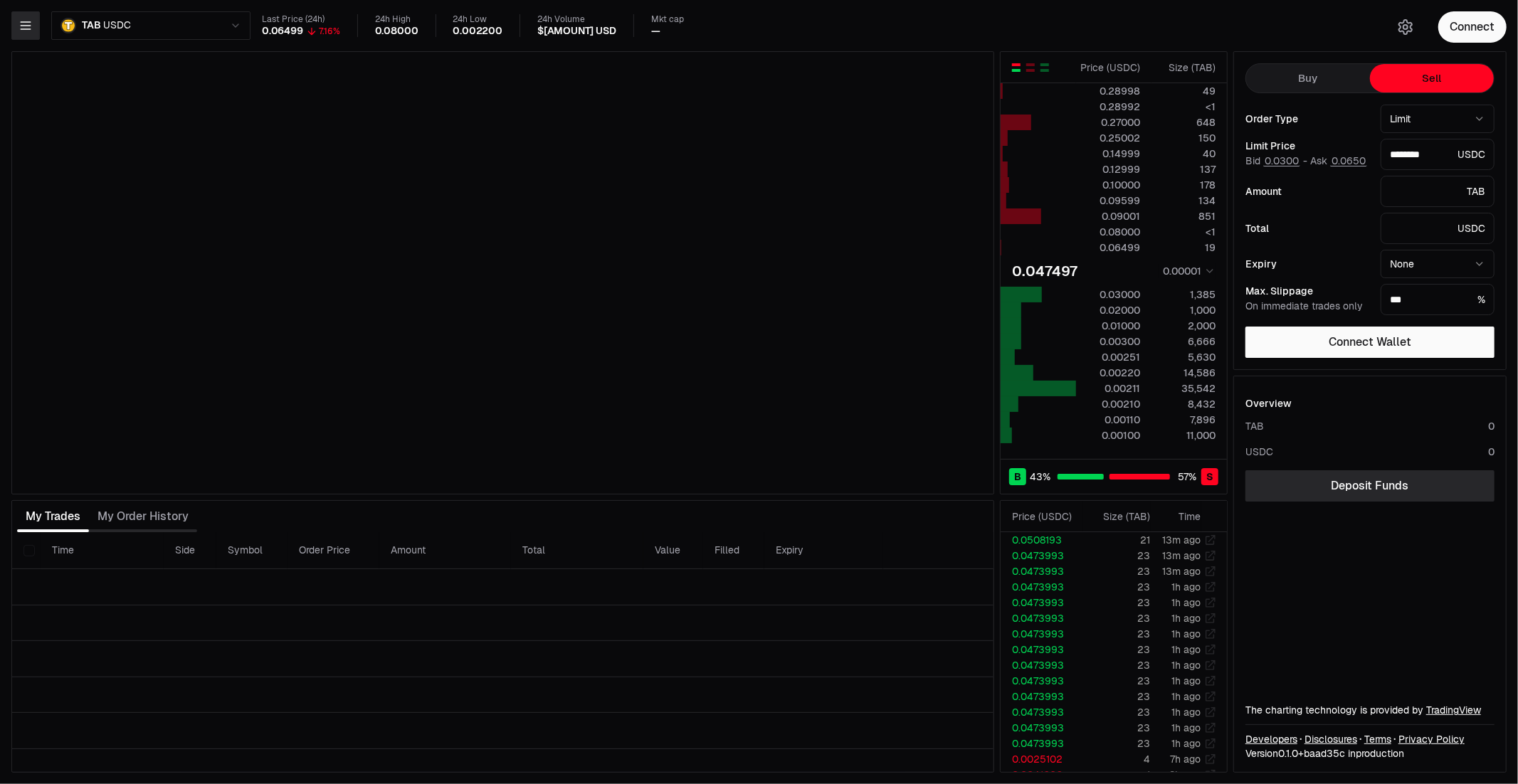 drag, startPoint x: 3, startPoint y: 15, endPoint x: 21, endPoint y: 22, distance: 19.313208 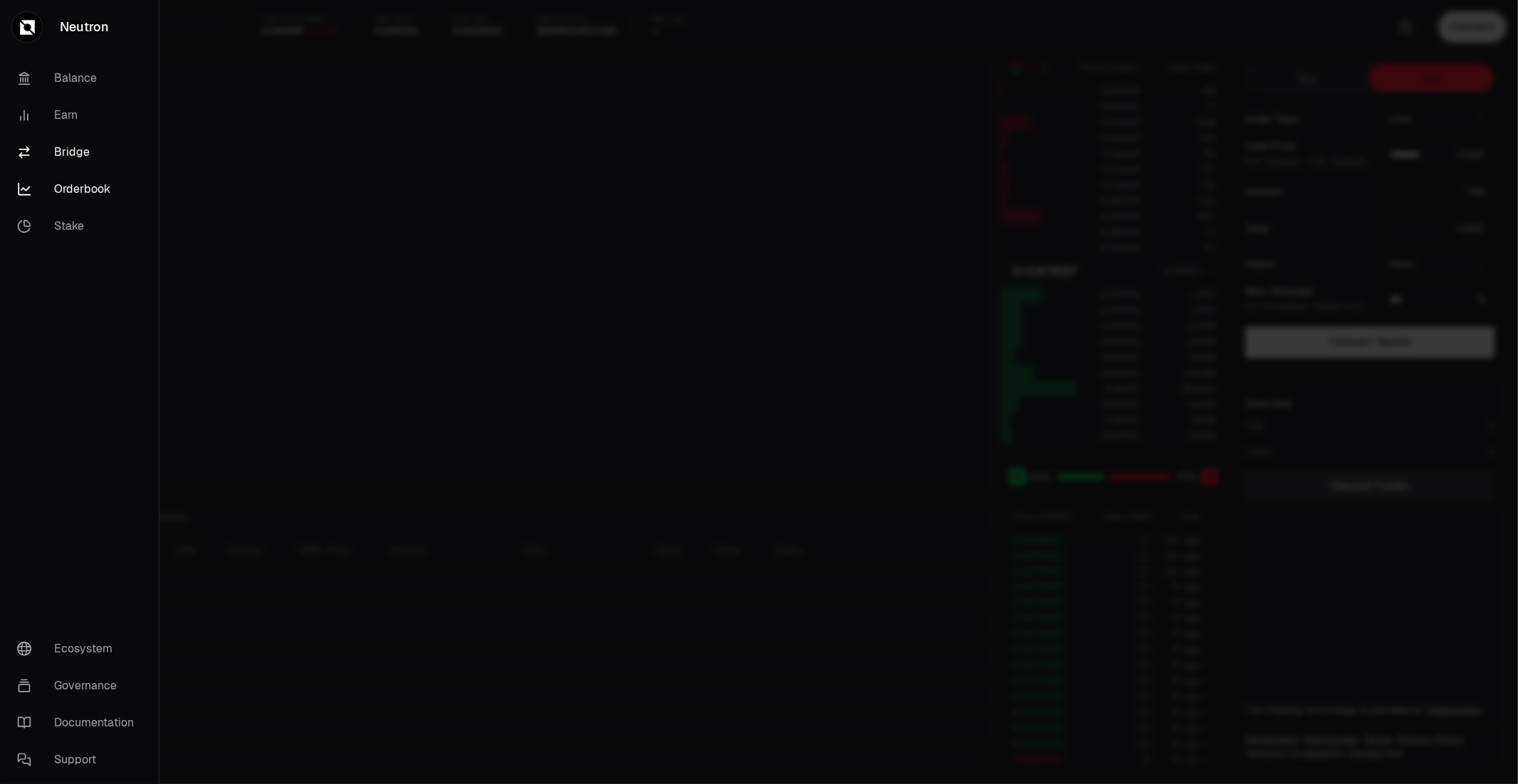 click on "Bridge" at bounding box center [79, 152] 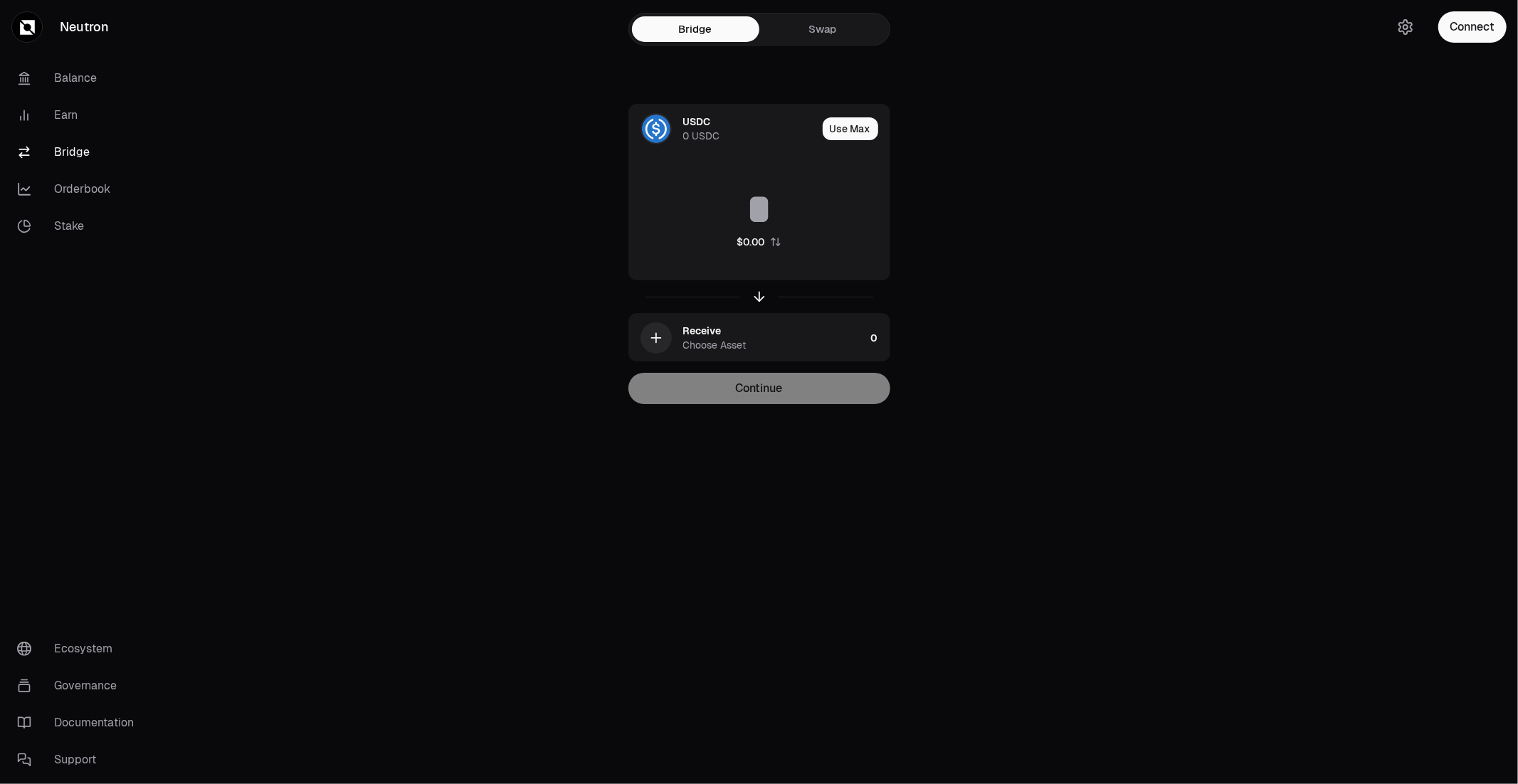 click on "Swap" at bounding box center (823, 29) 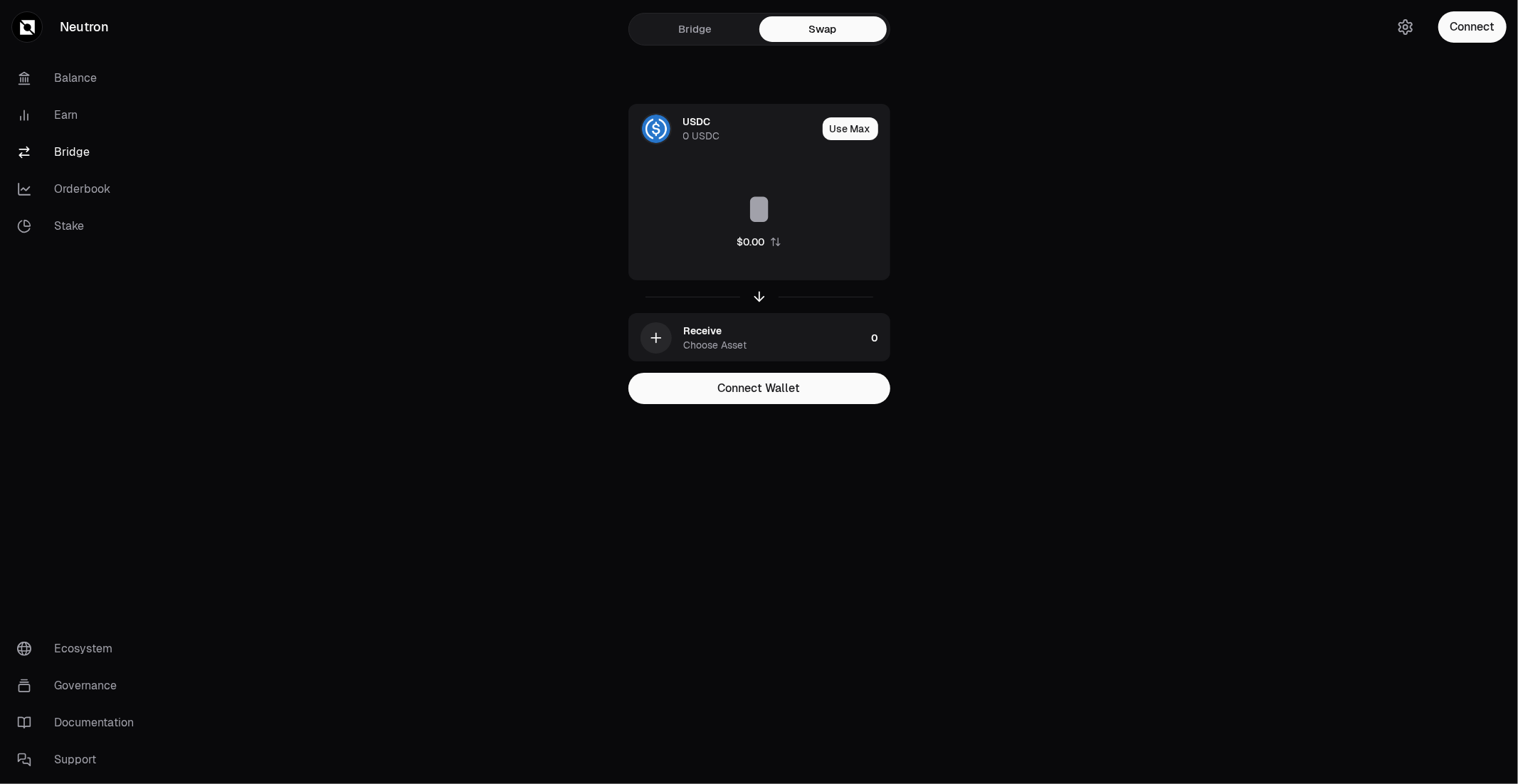 click at bounding box center (759, 297) 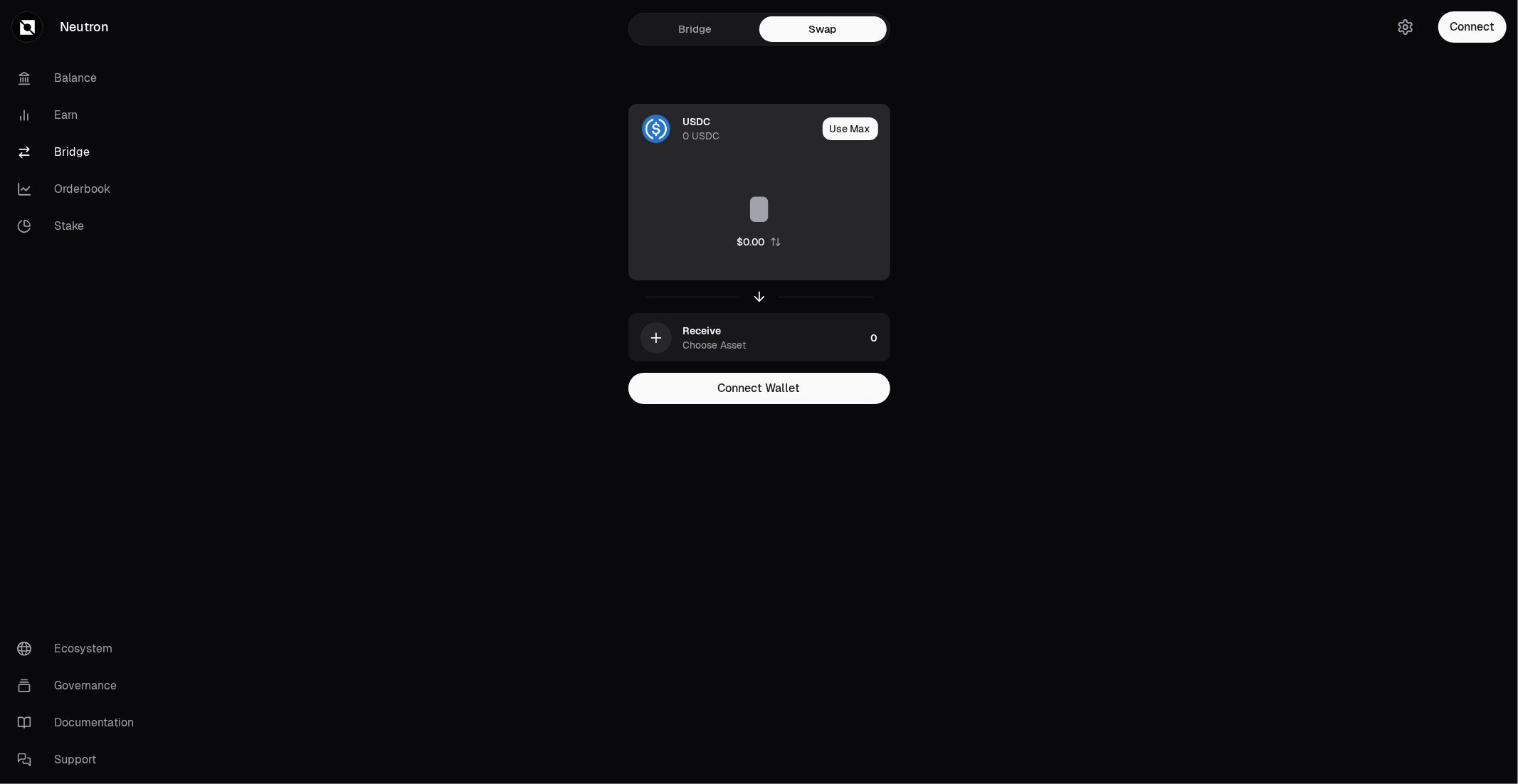 click on "0 USDC" at bounding box center (702, 136) 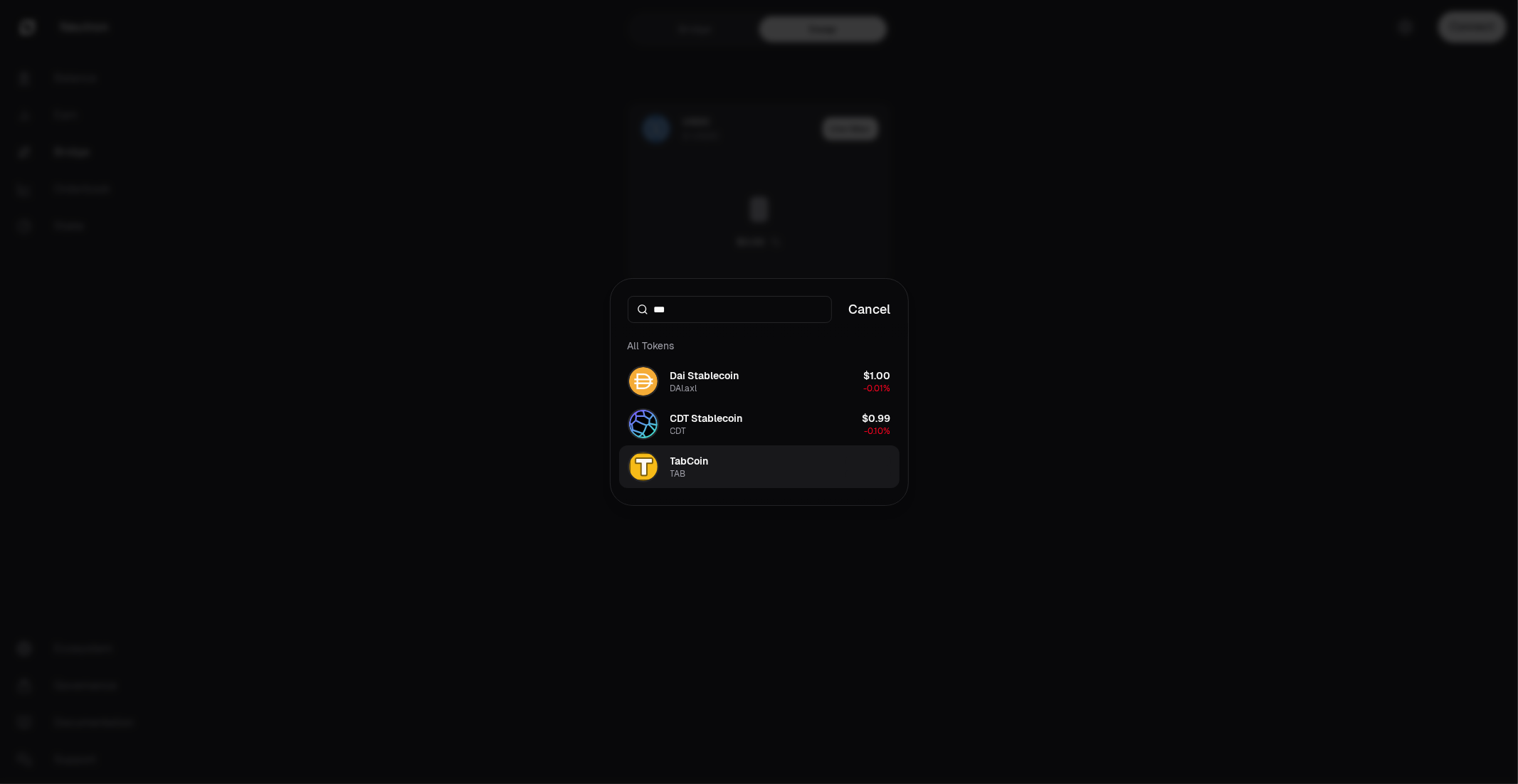 type on "***" 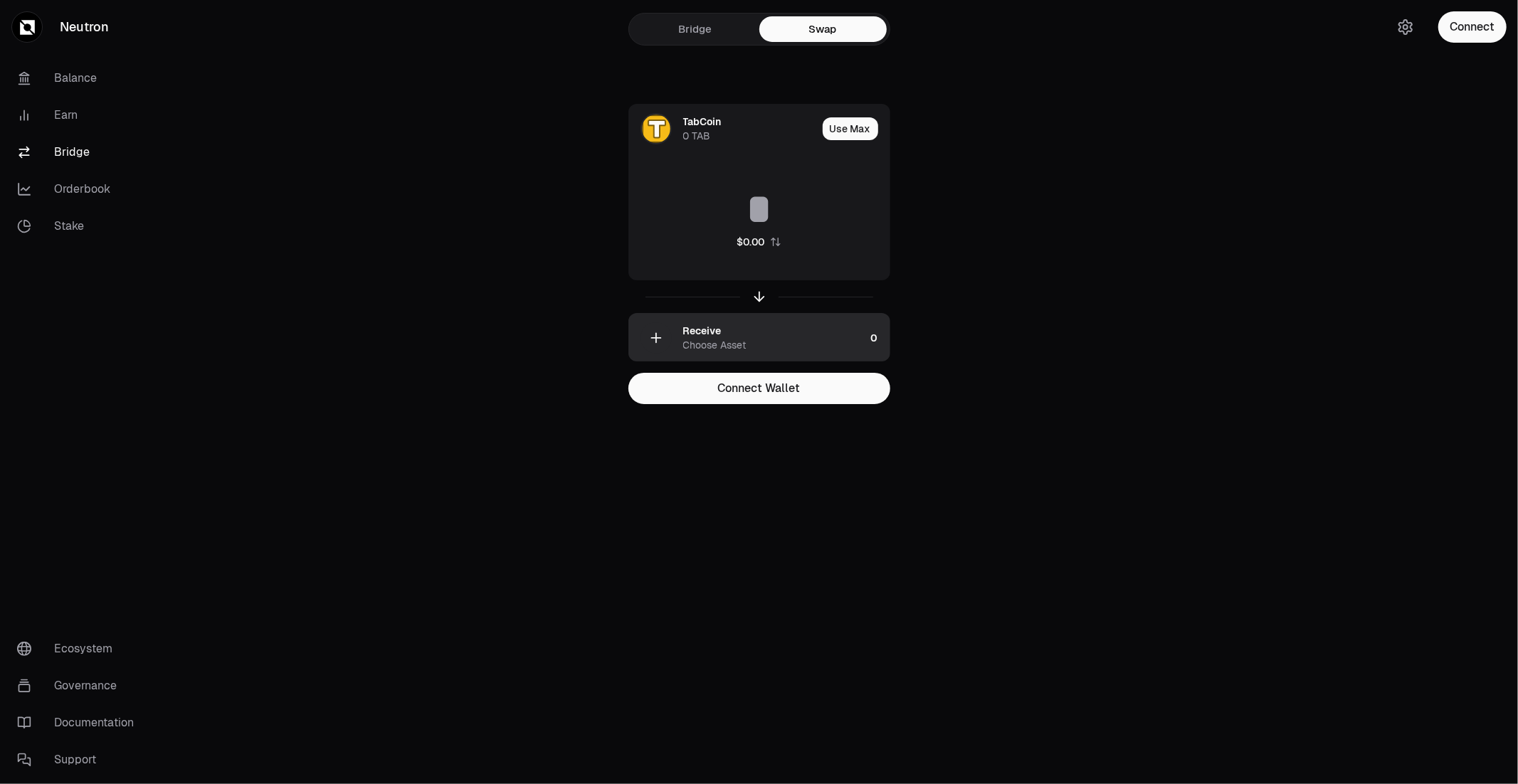 click on "Receive Choose Asset" at bounding box center (774, 338) 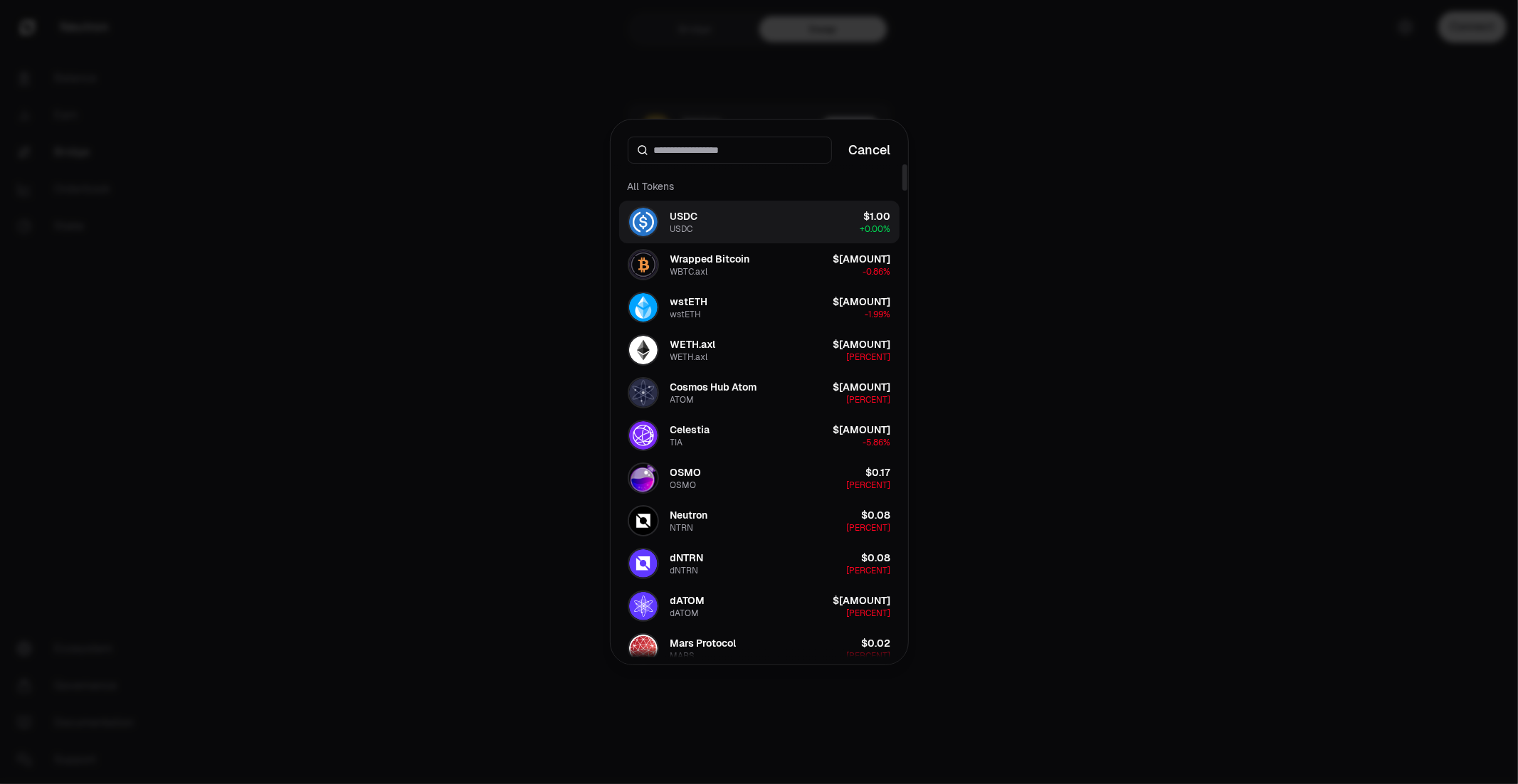 click on "USDC USDC $1.00 + 0.00%" at bounding box center [759, 222] 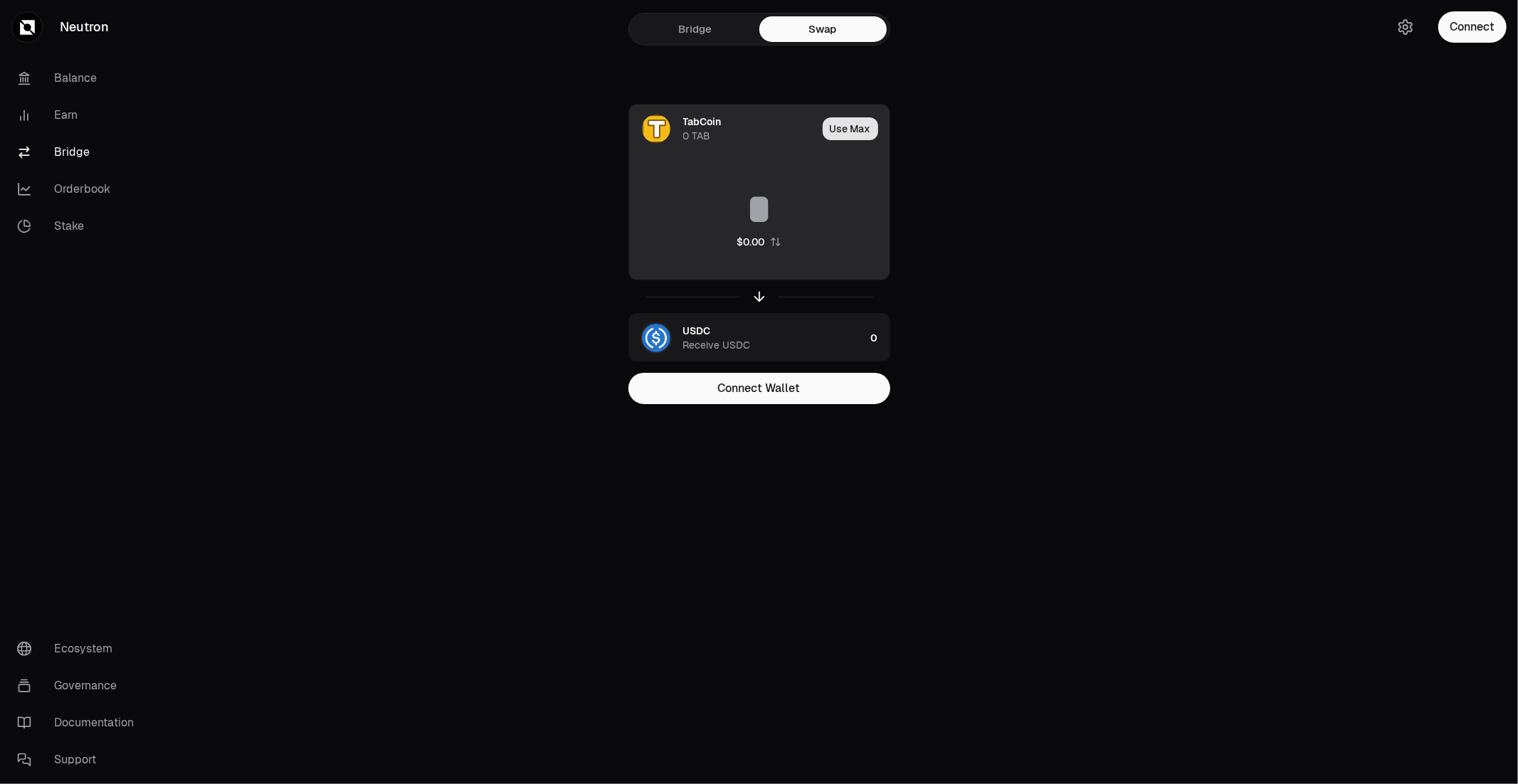 click on "Use Max" at bounding box center [850, 129] 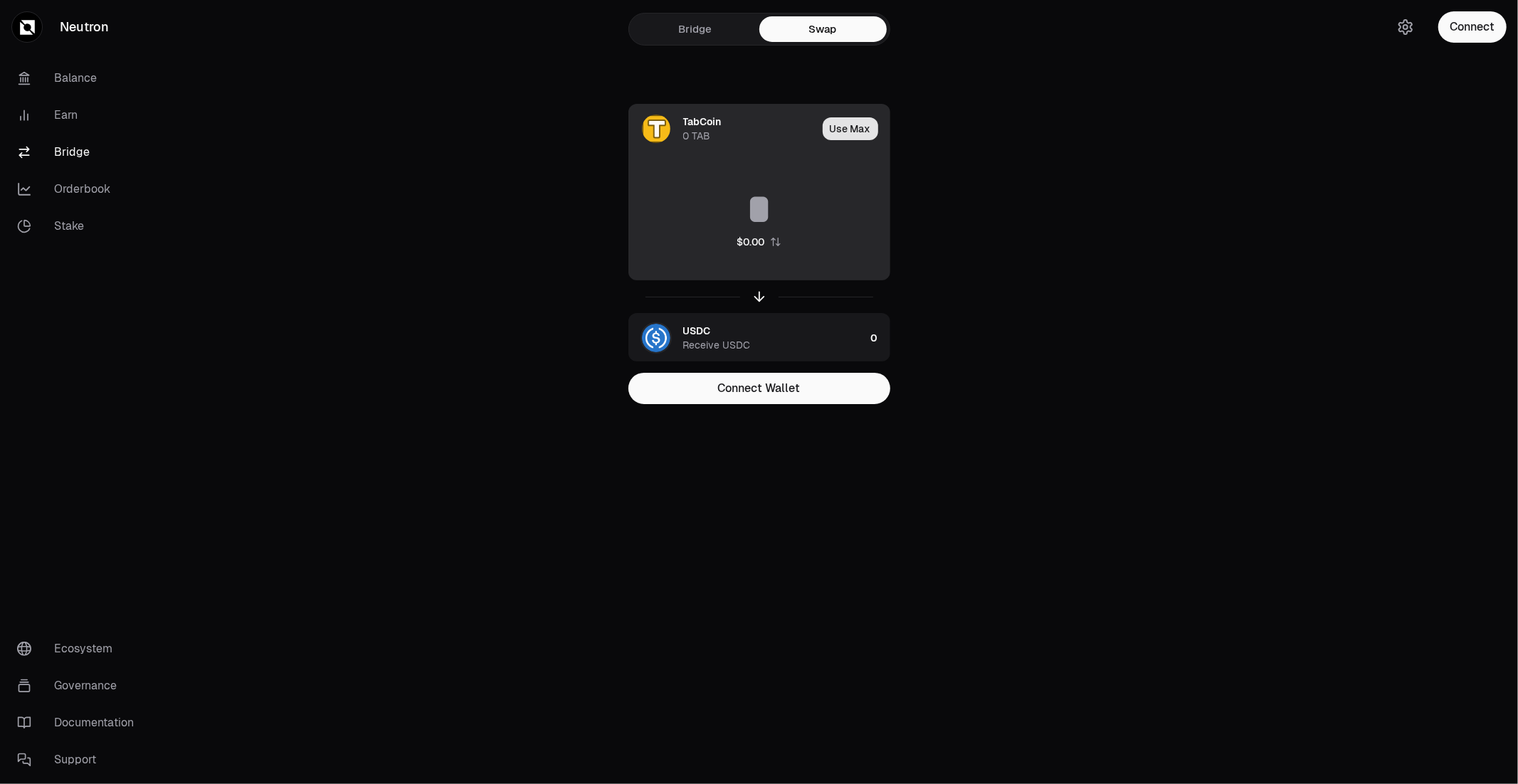 type on "*" 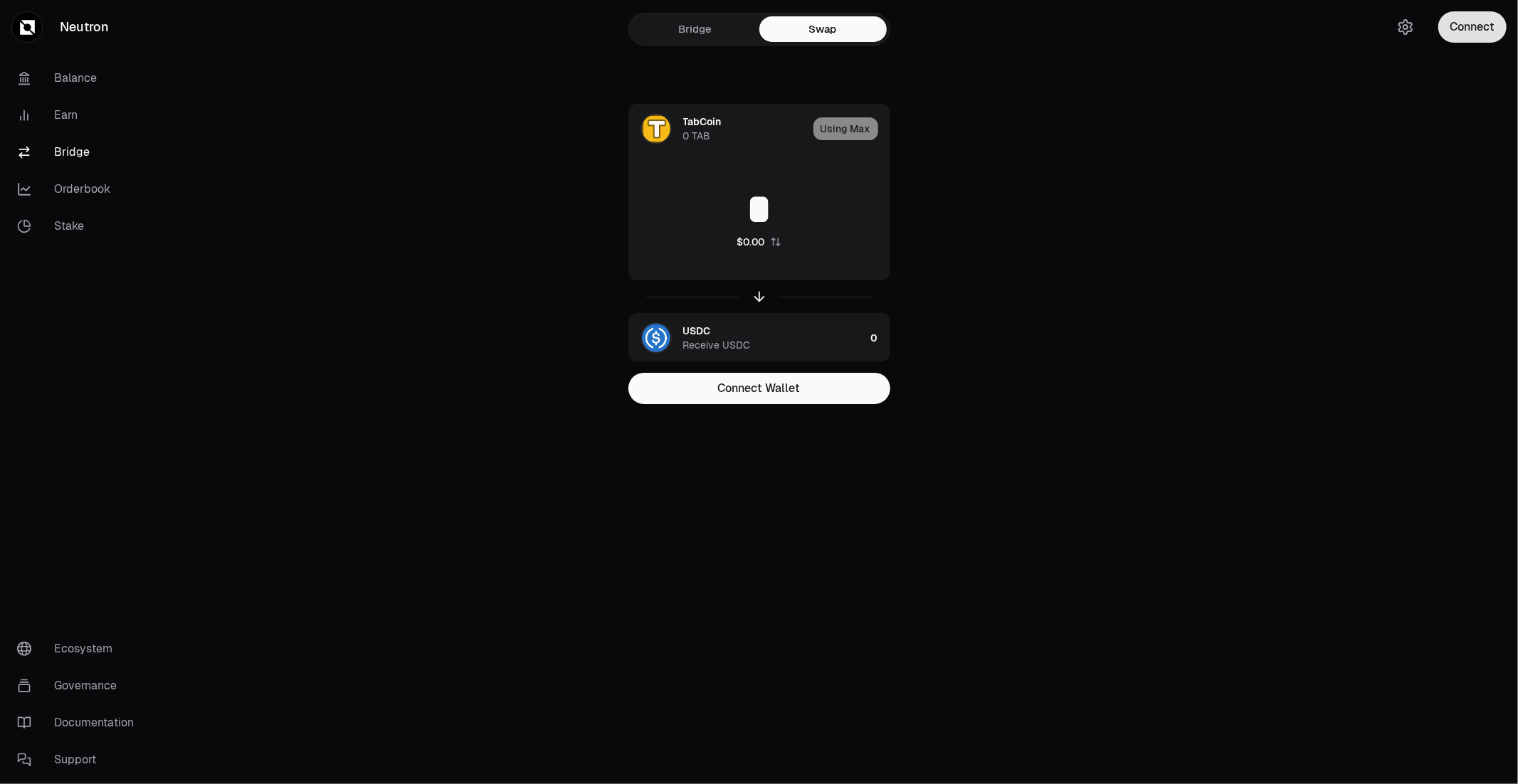 click on "Connect" at bounding box center [1472, 27] 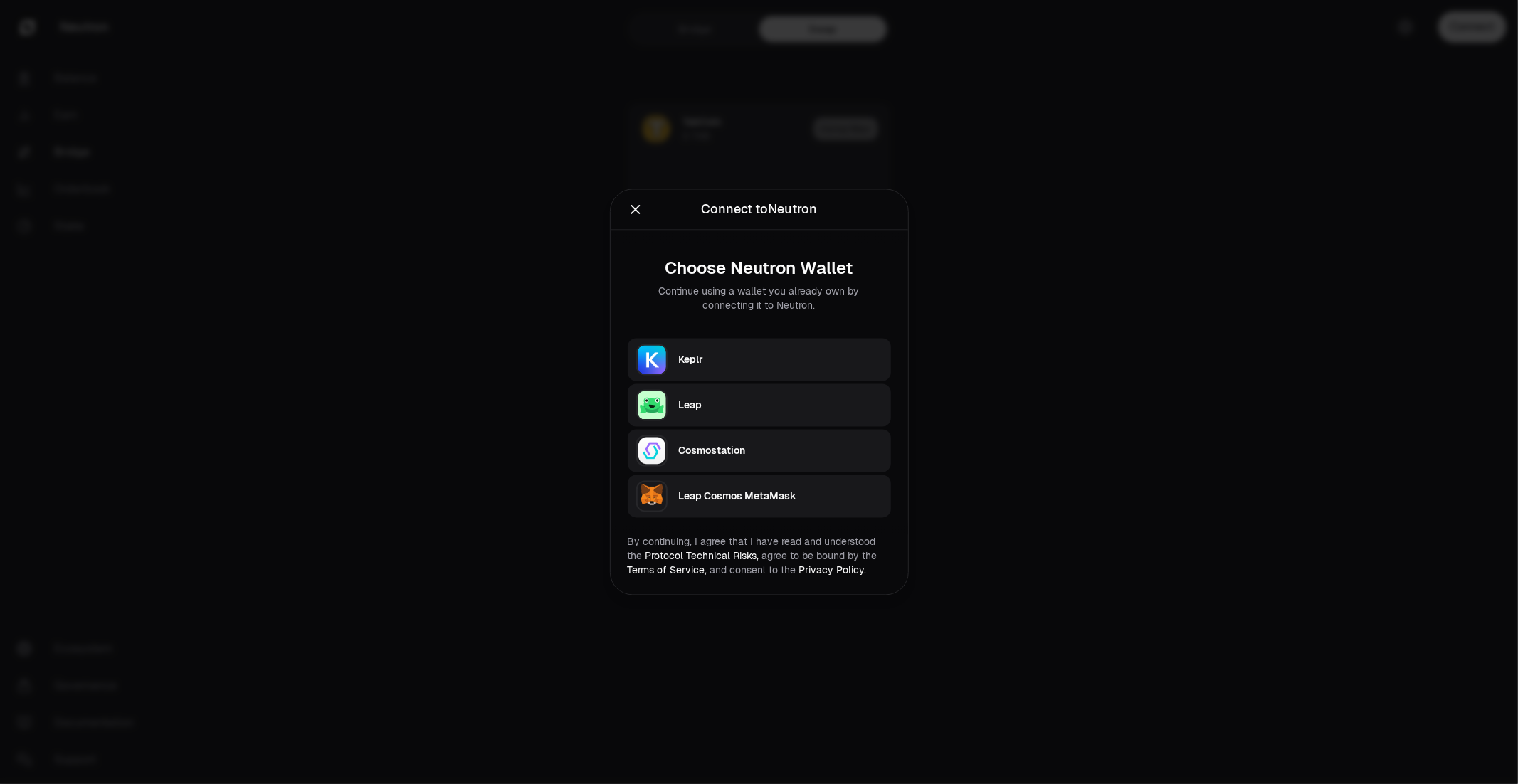 click on "Keplr" at bounding box center (781, 360) 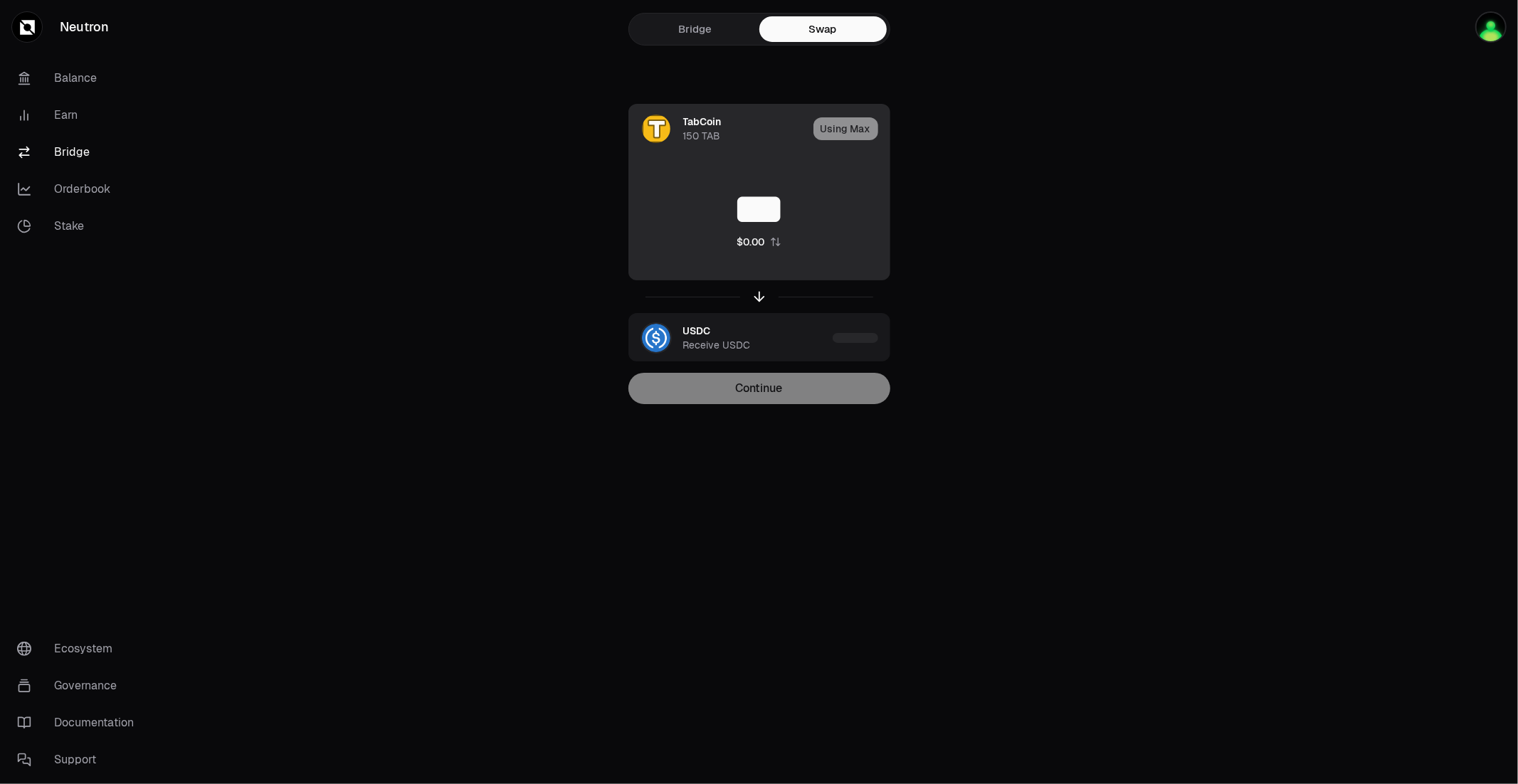 click on "Using Max" at bounding box center [851, 129] 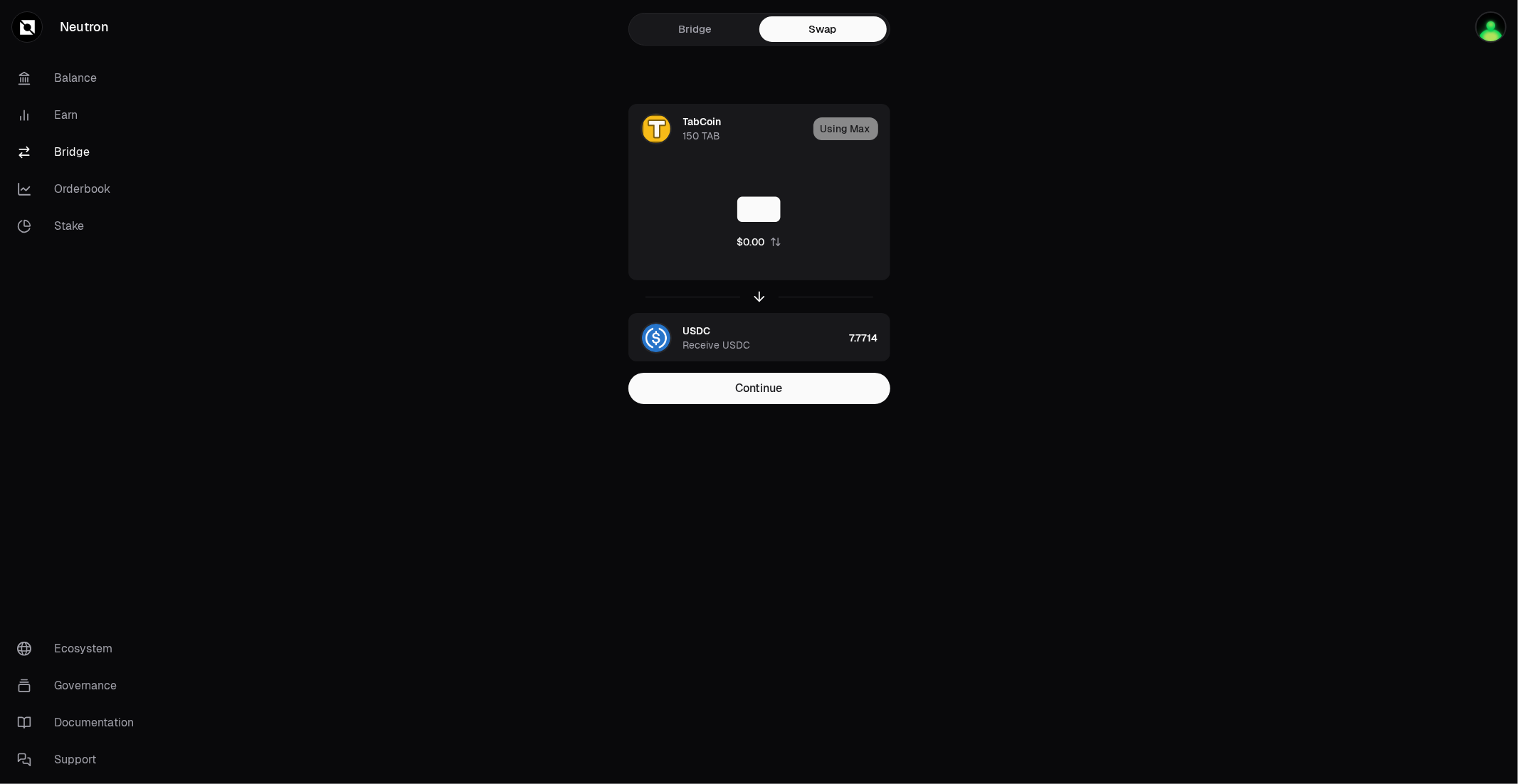 type on "*" 